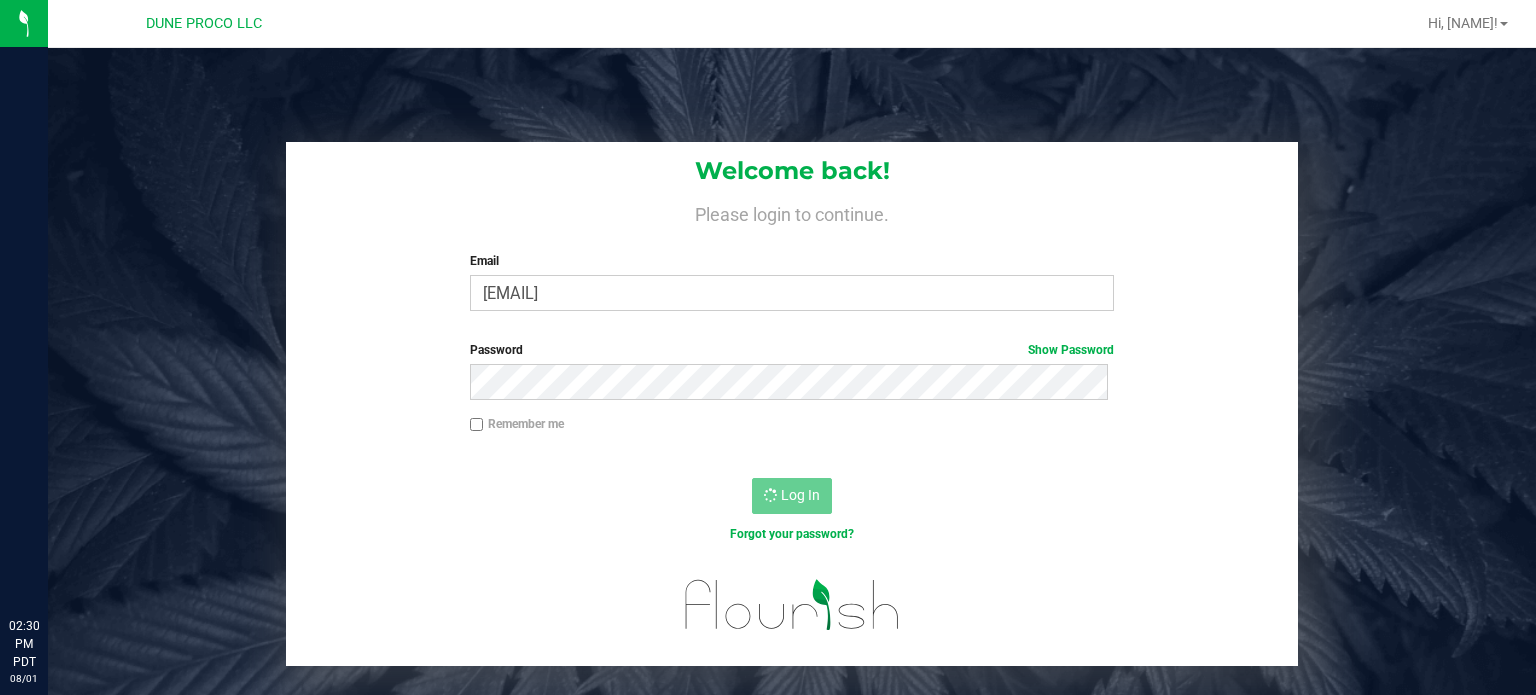 scroll, scrollTop: 0, scrollLeft: 0, axis: both 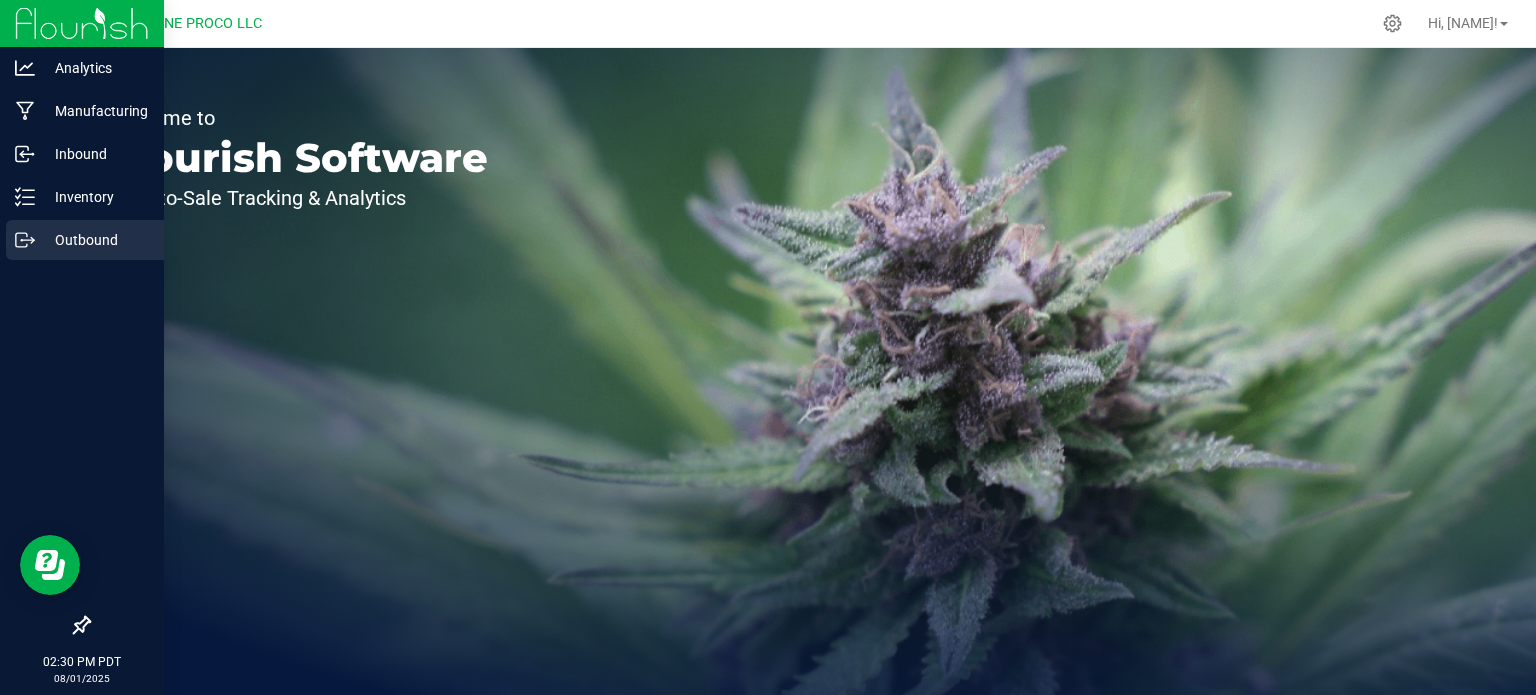 click 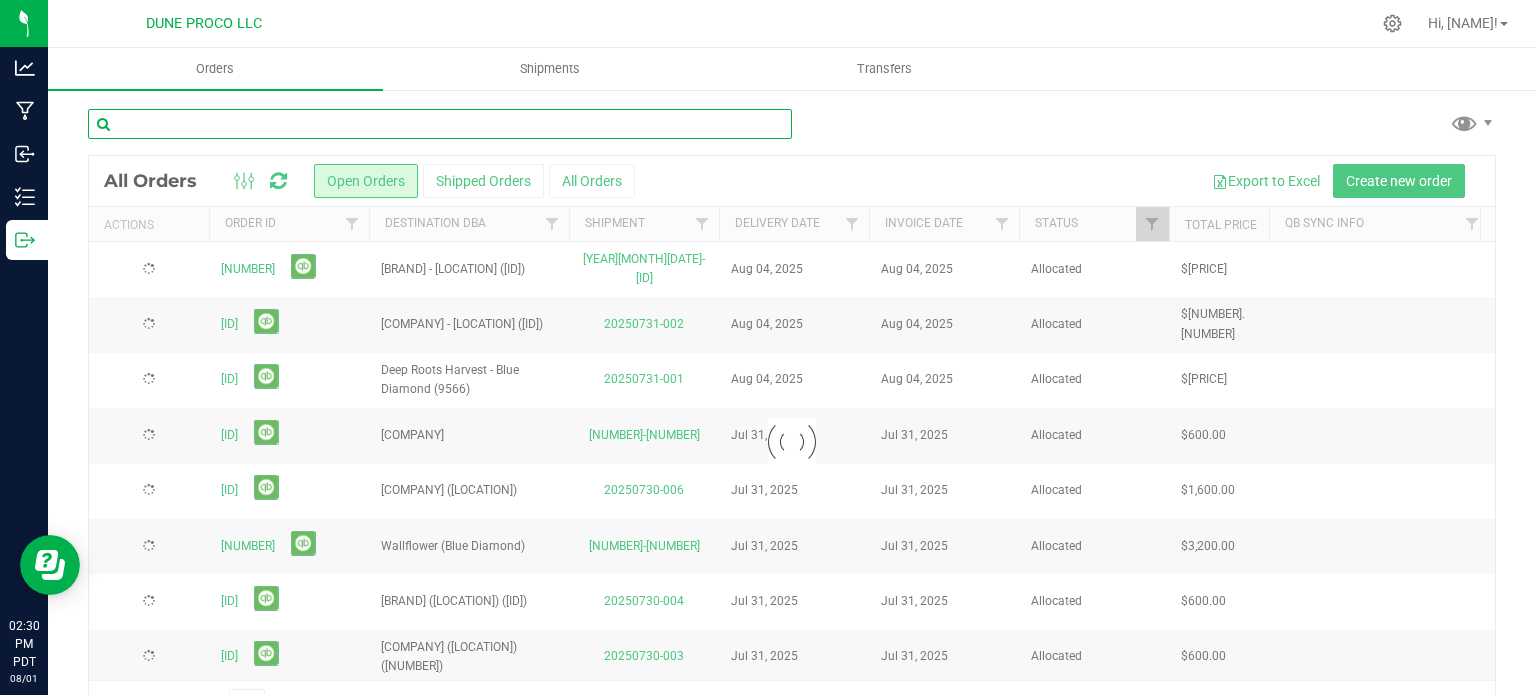 click at bounding box center [440, 124] 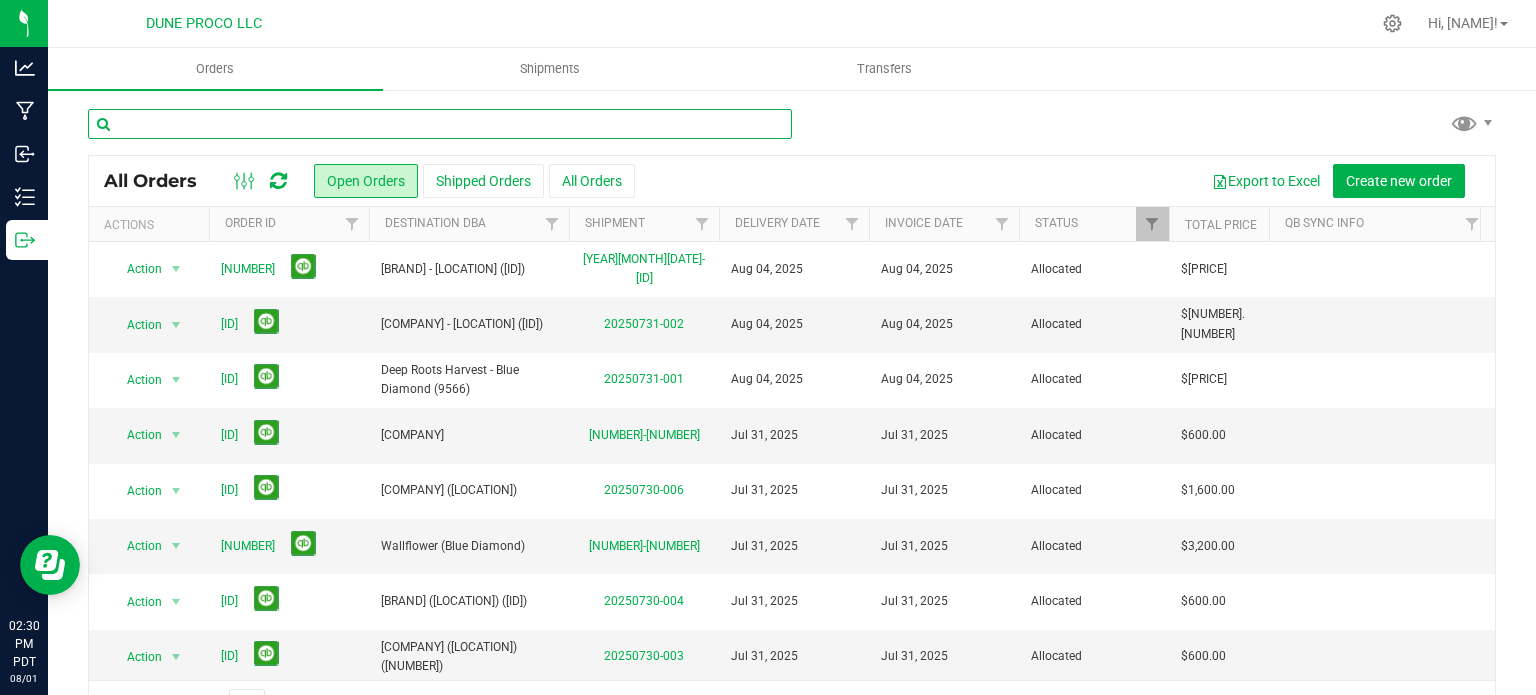 paste on "[ALPHANUMERIC]" 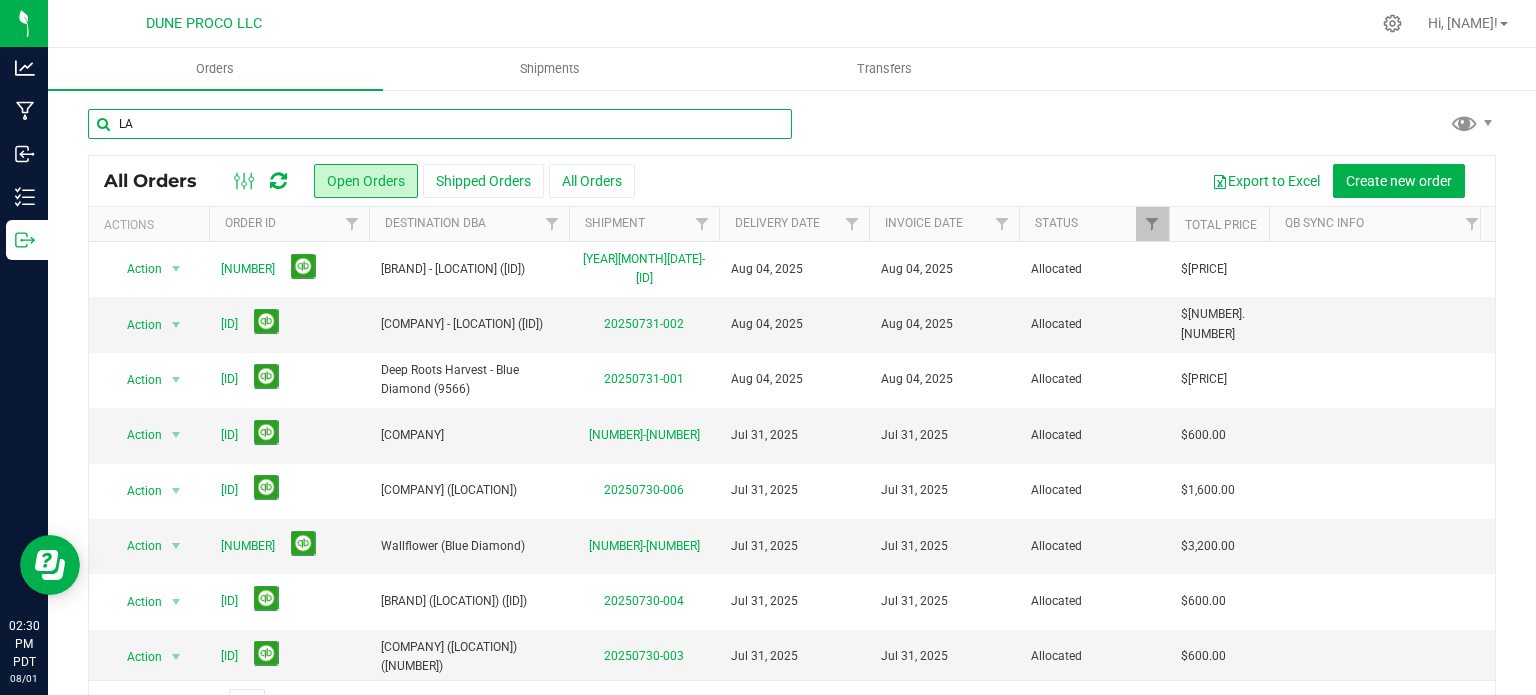 type on "L" 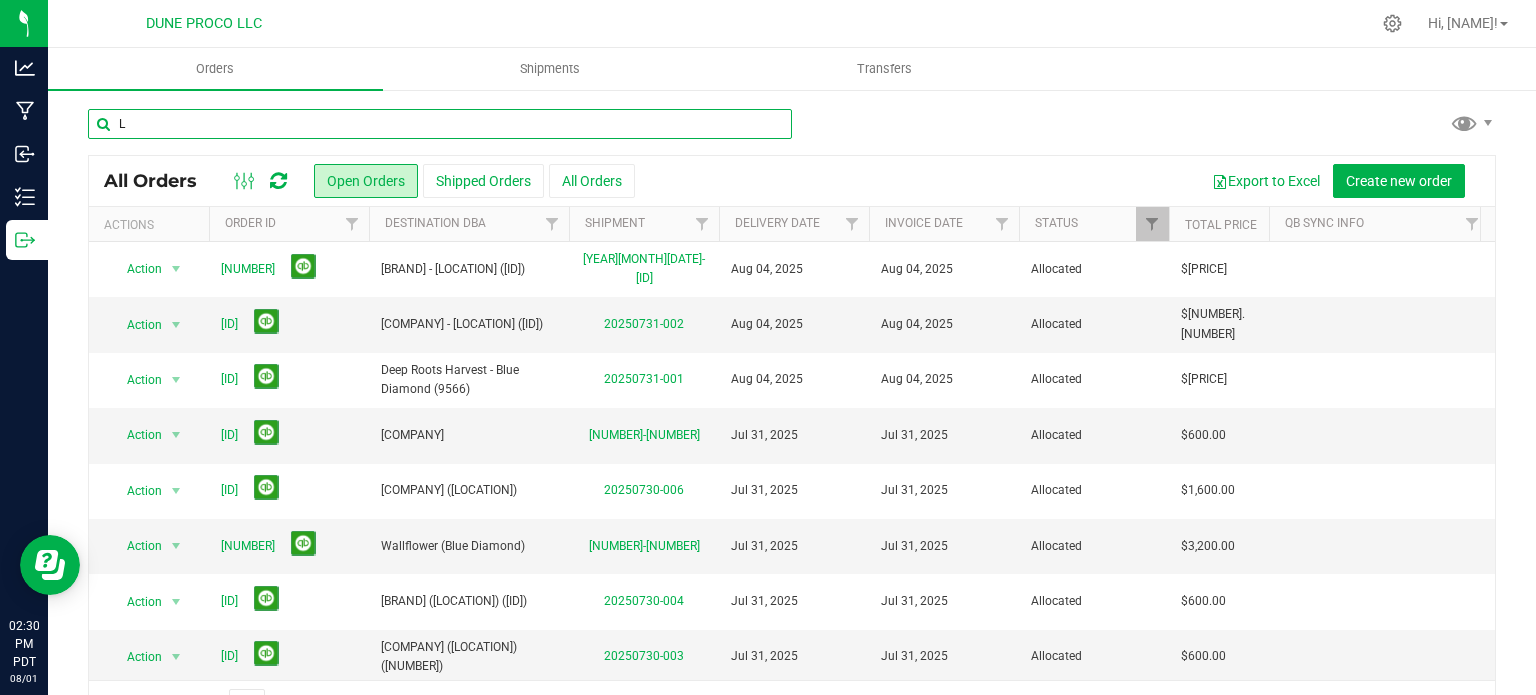 type 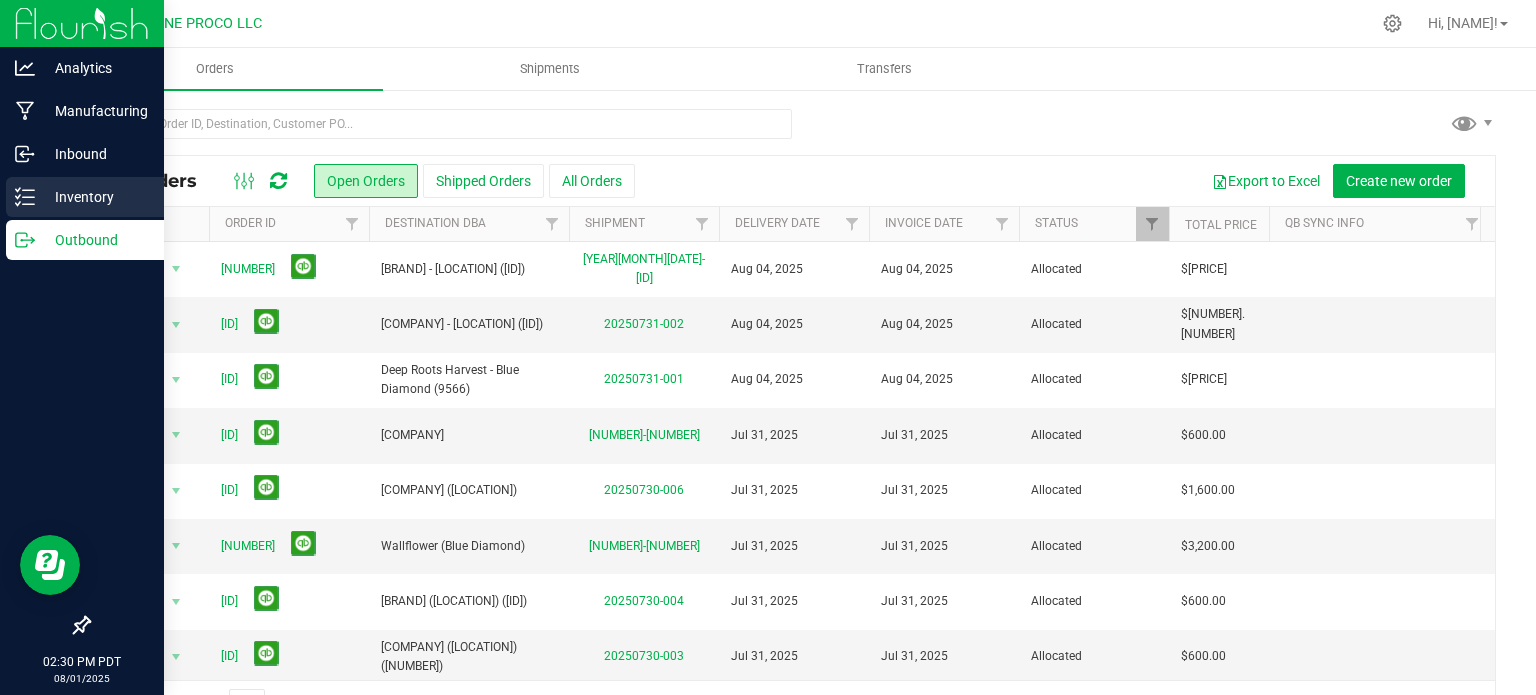 click 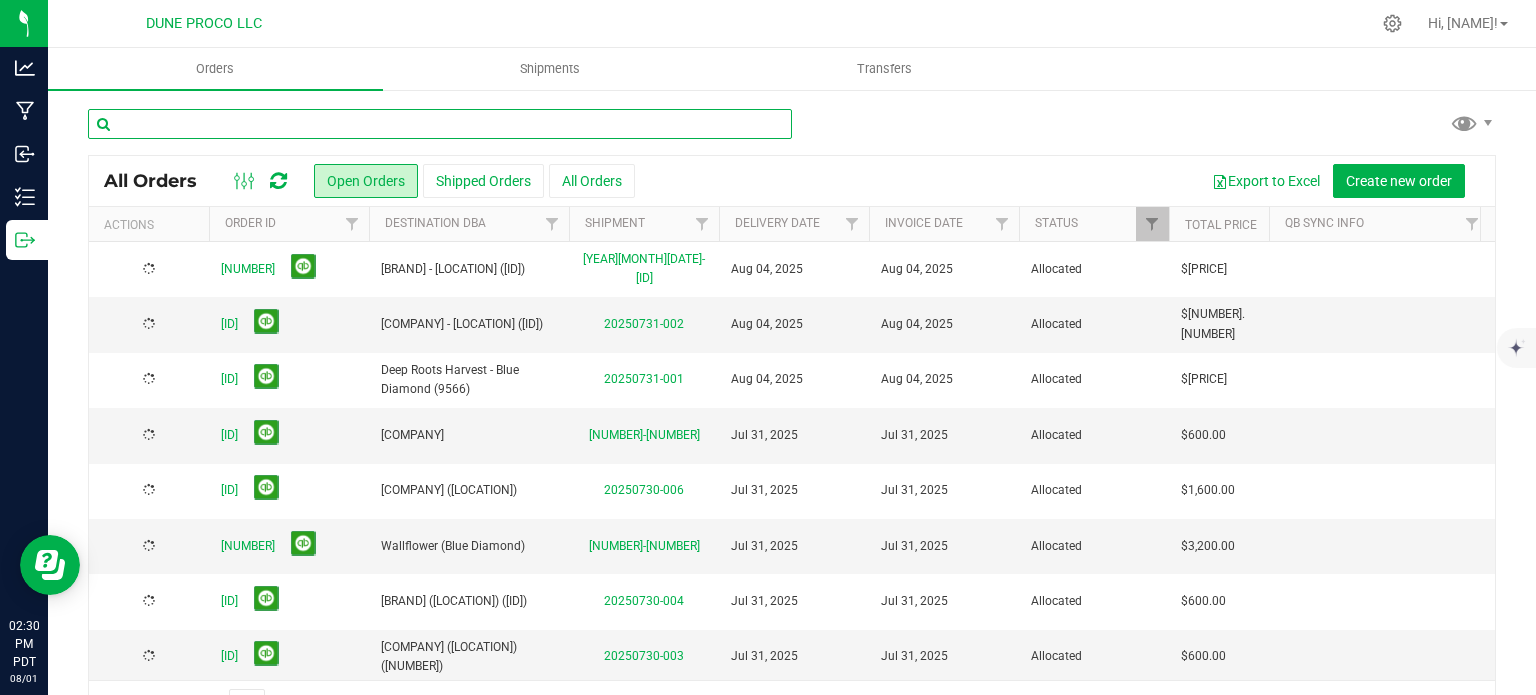 click at bounding box center (440, 124) 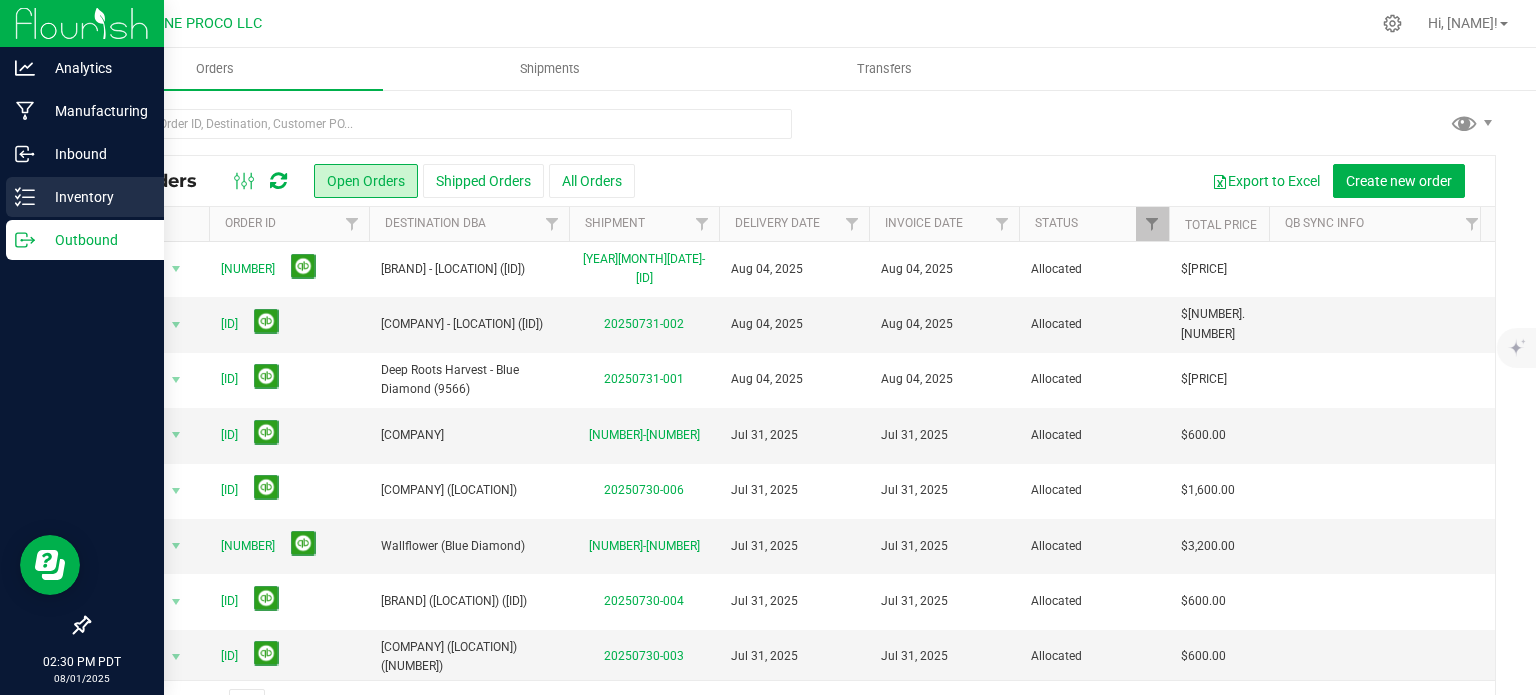 click 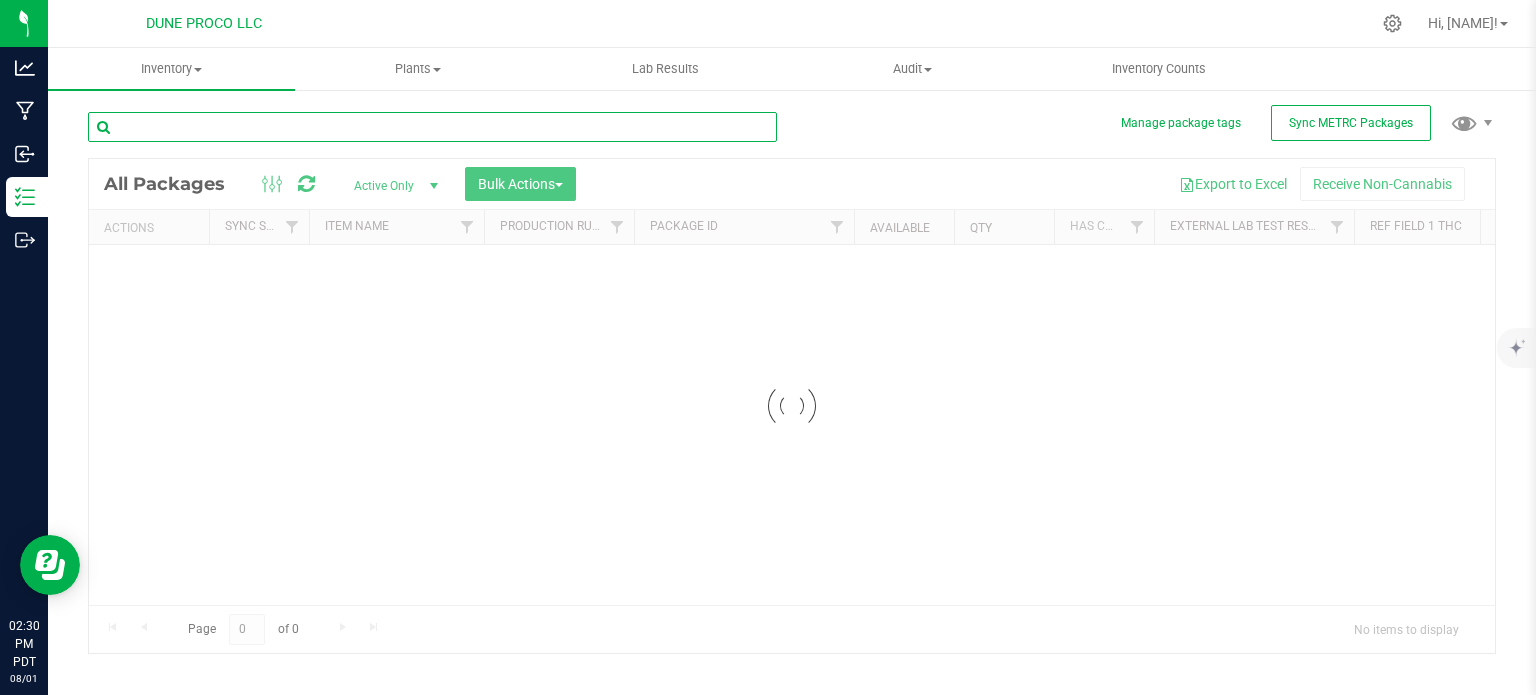 click at bounding box center (432, 127) 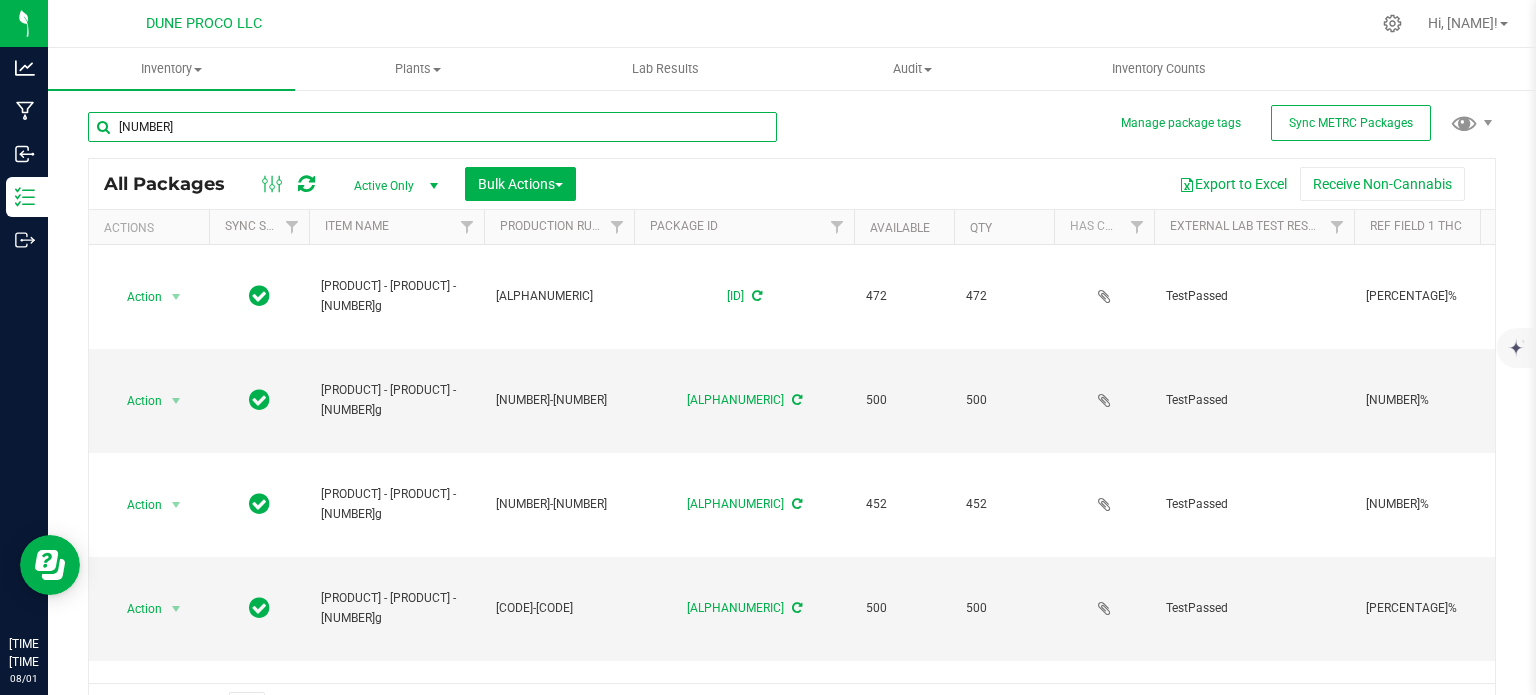 type on "[NUMBER]" 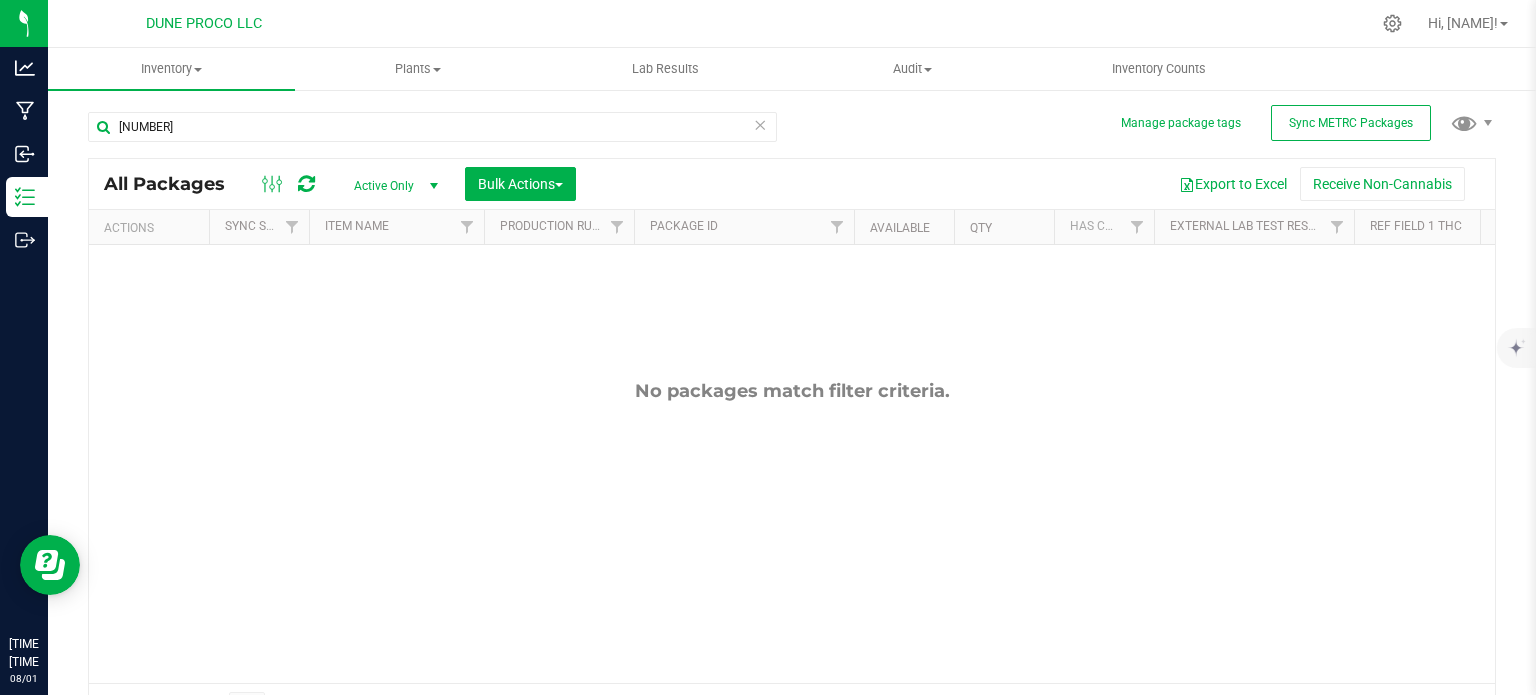 click on "Active Only" at bounding box center (392, 186) 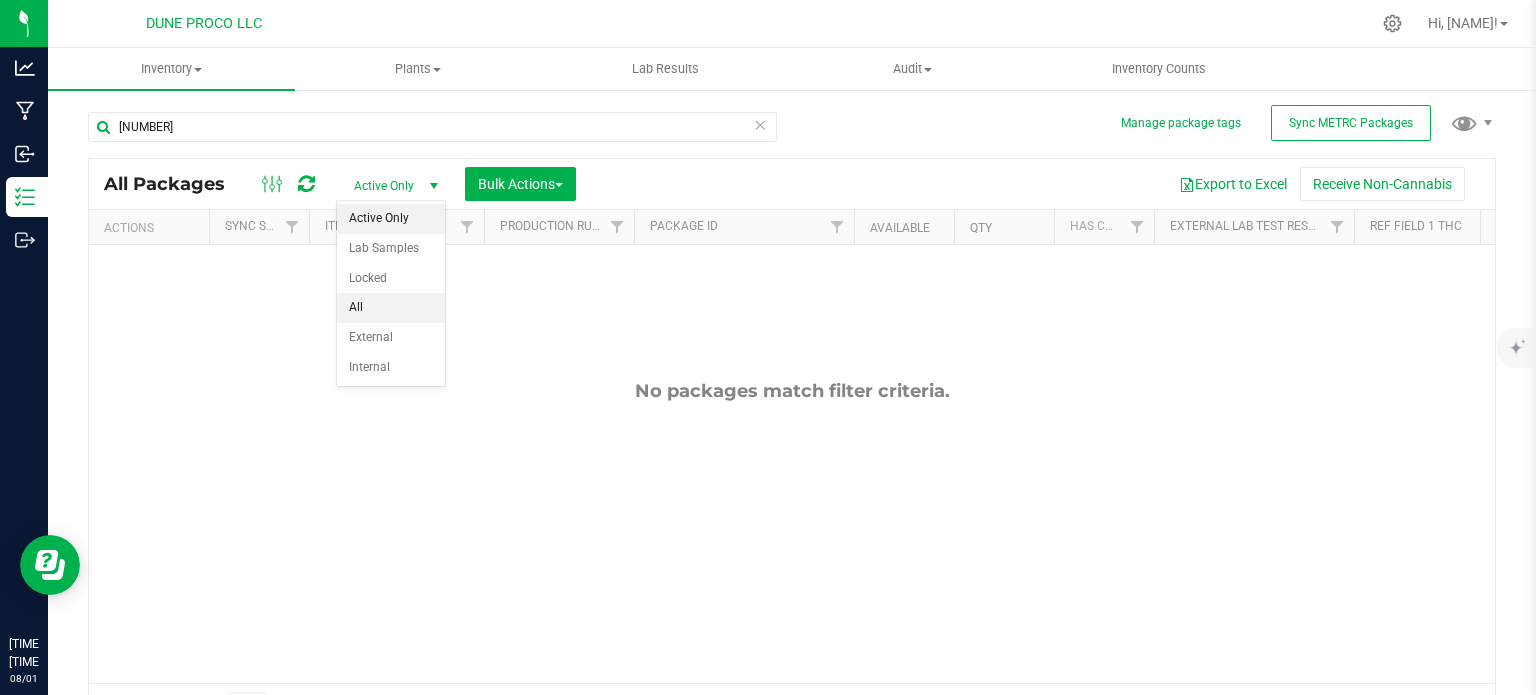 click on "All" at bounding box center (391, 308) 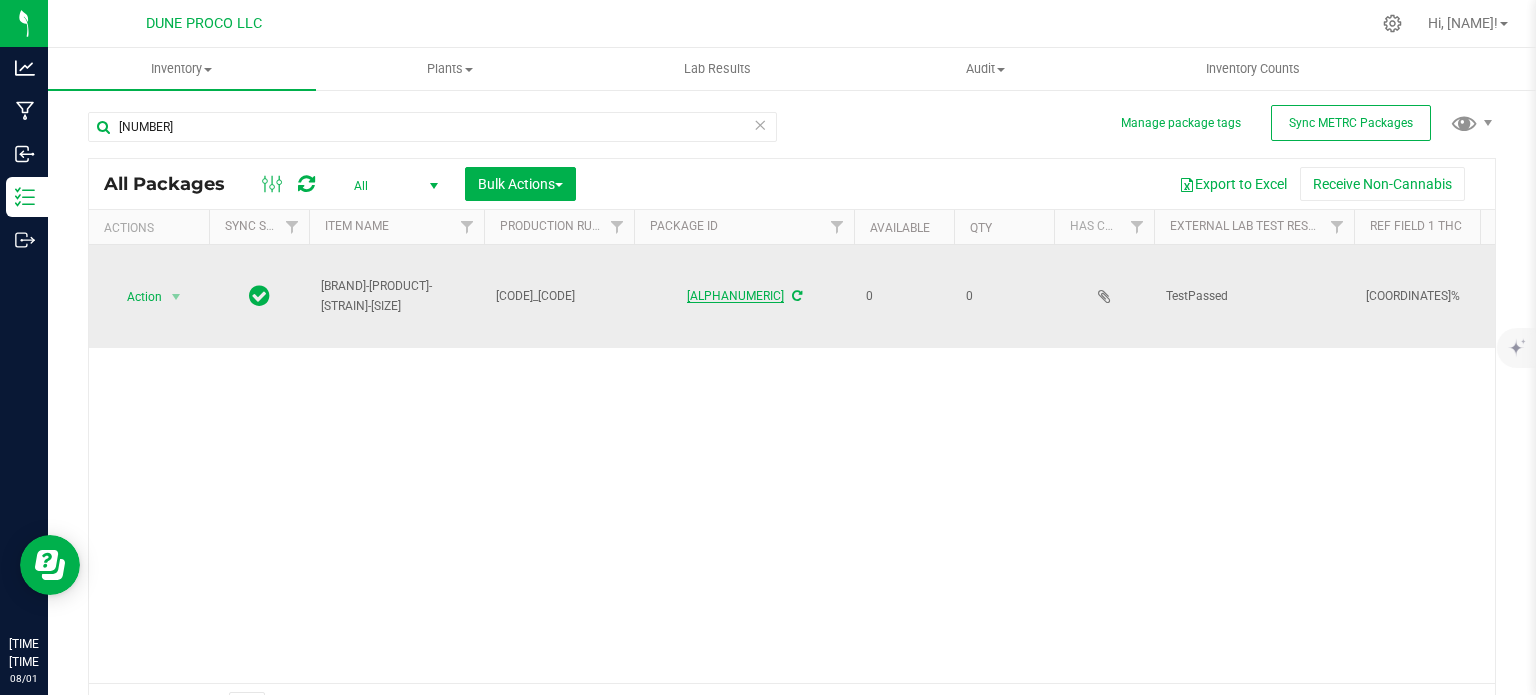 click on "[ALPHANUMERIC]" at bounding box center [735, 296] 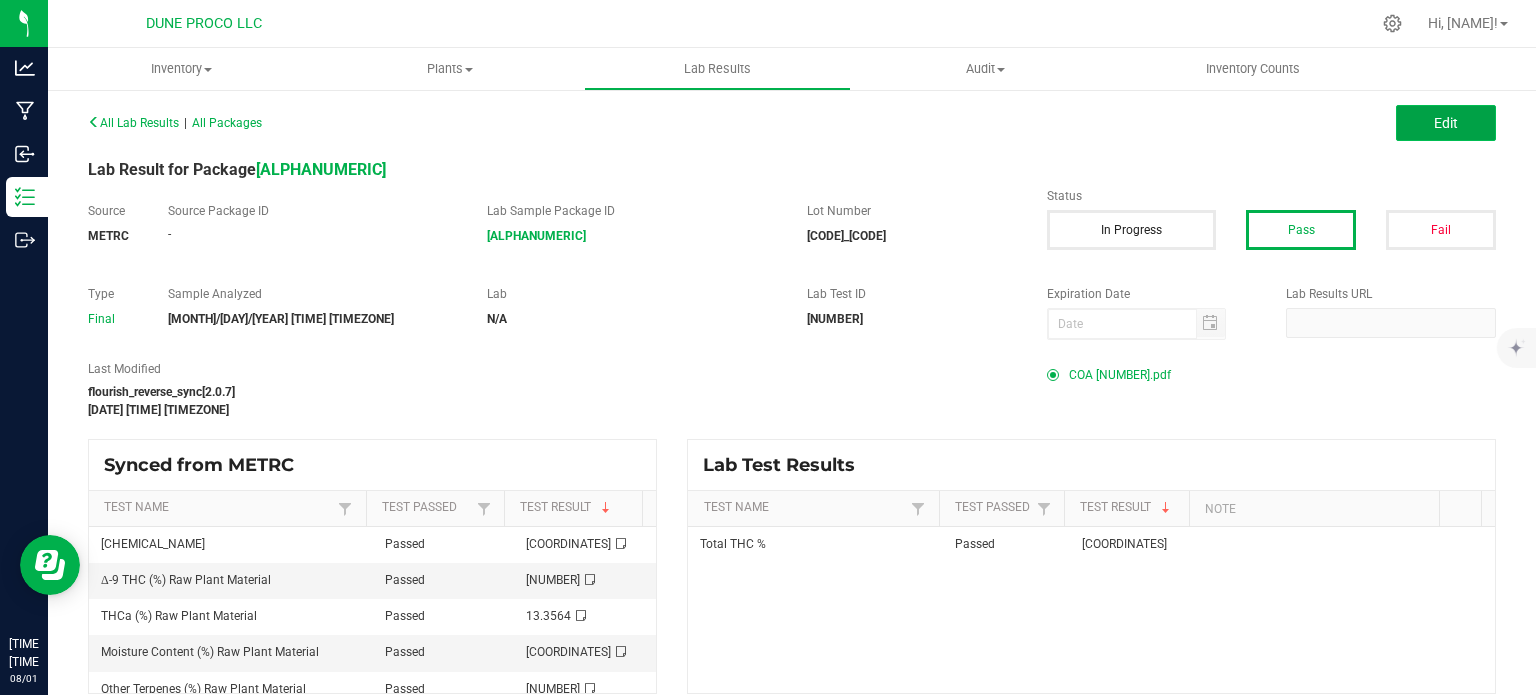 click on "Edit" at bounding box center (1446, 123) 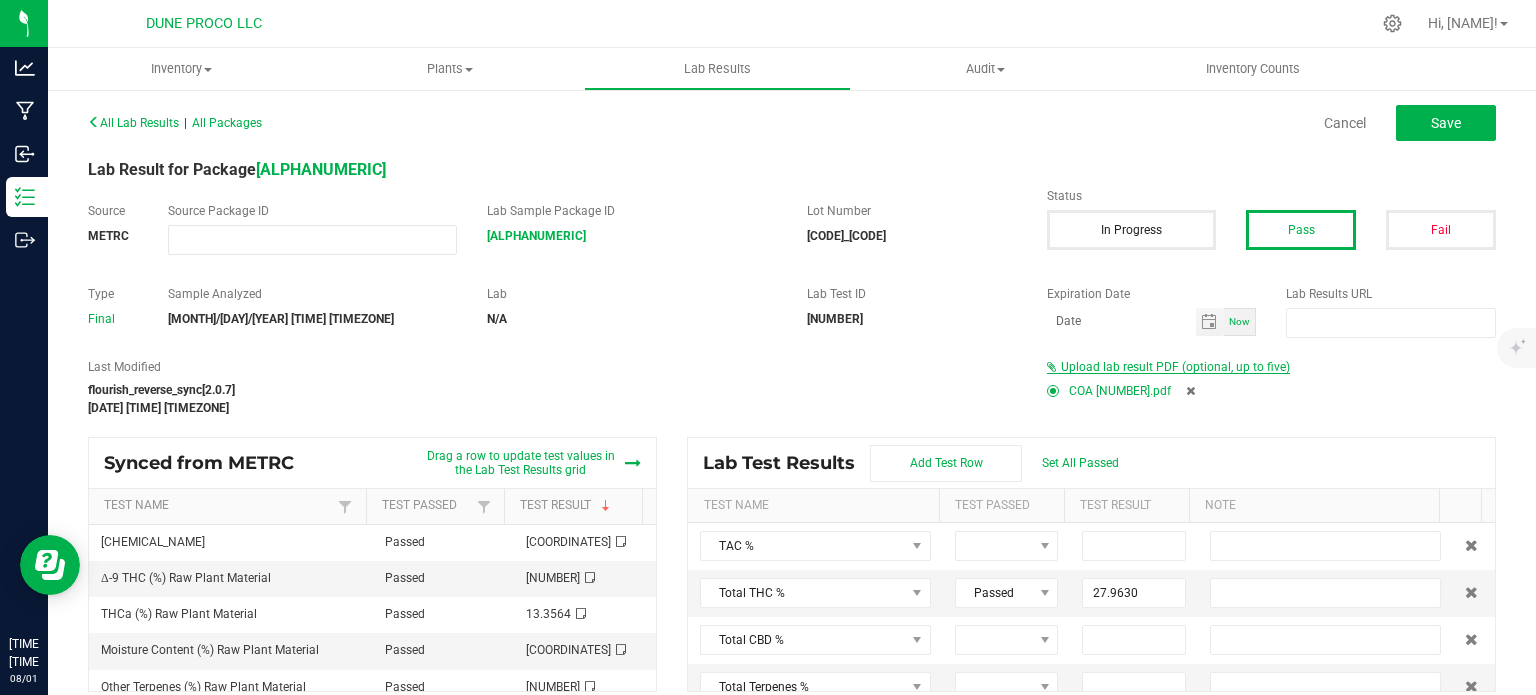 click on "Upload lab result PDF (optional, up to five)" at bounding box center (1175, 367) 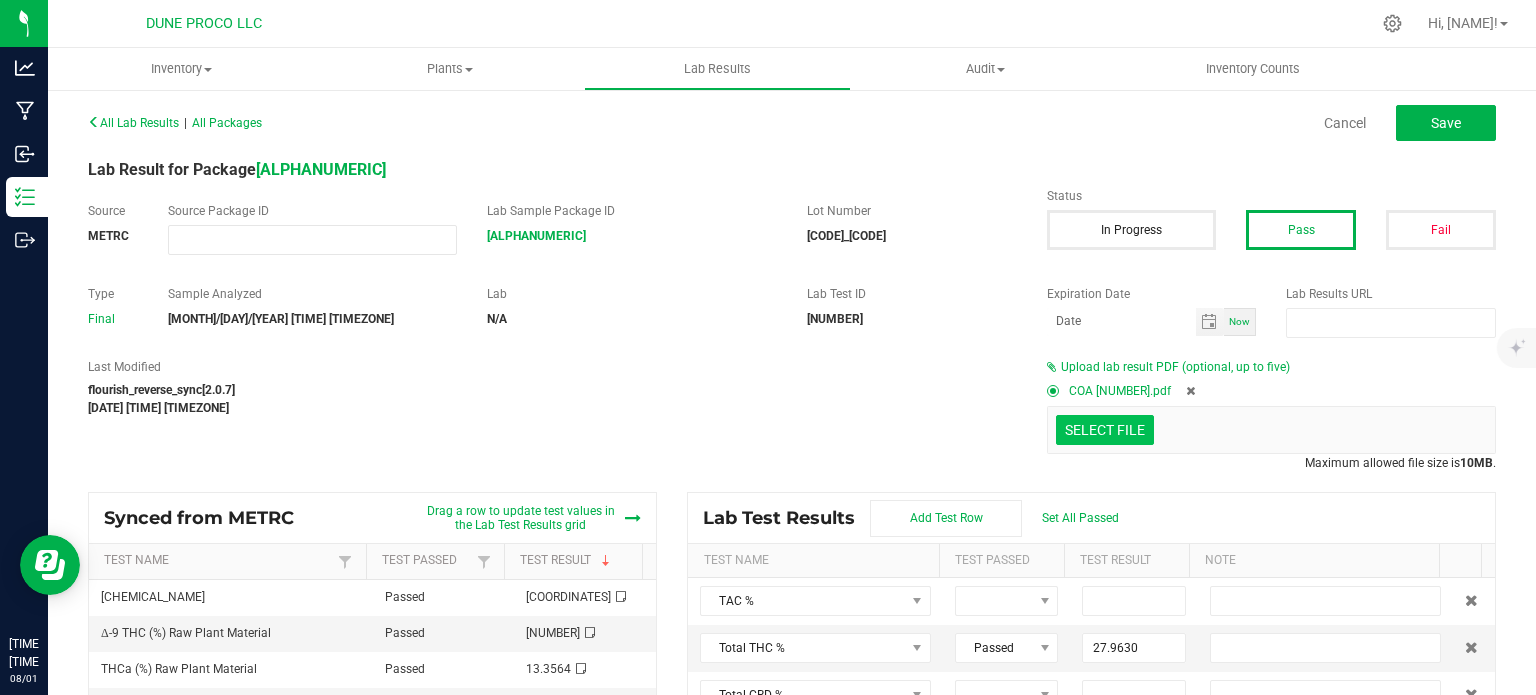 click at bounding box center (-292, 326) 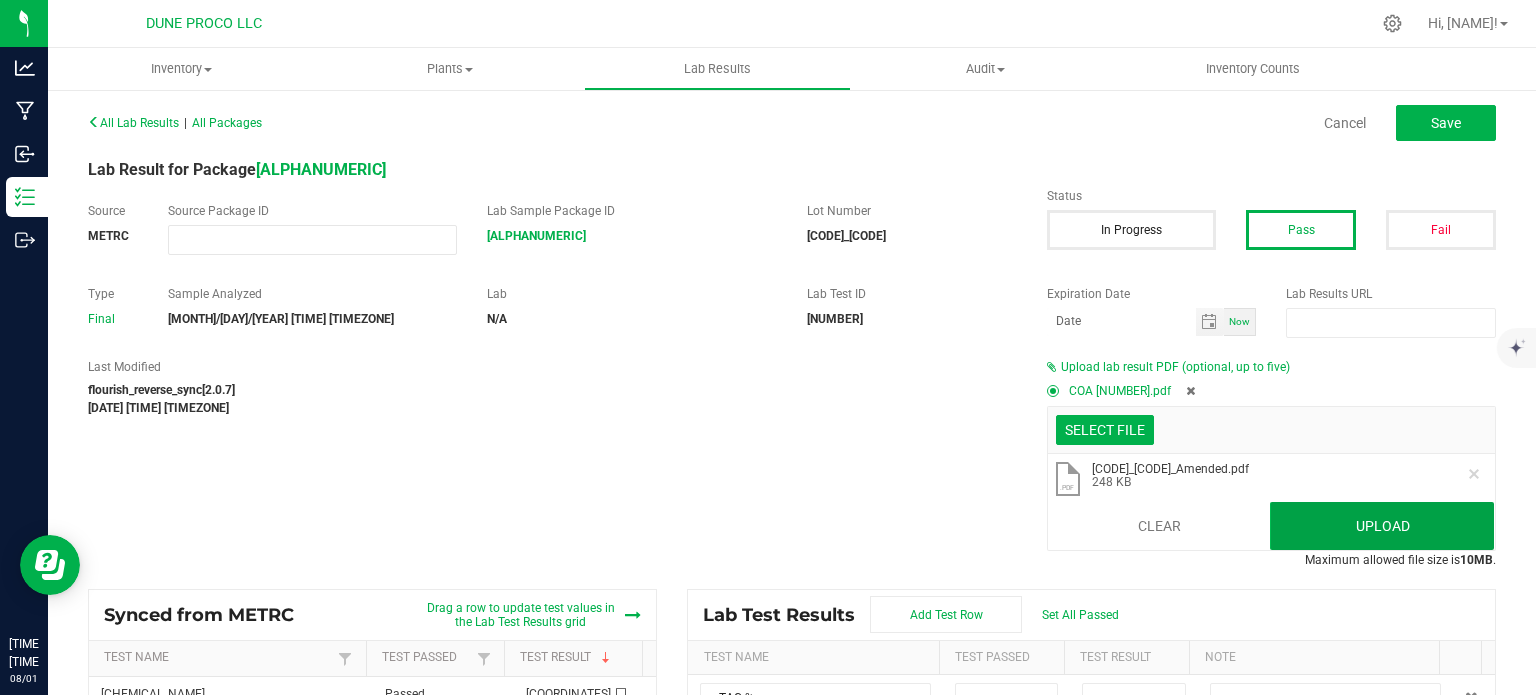 click on "Upload" at bounding box center [1382, 526] 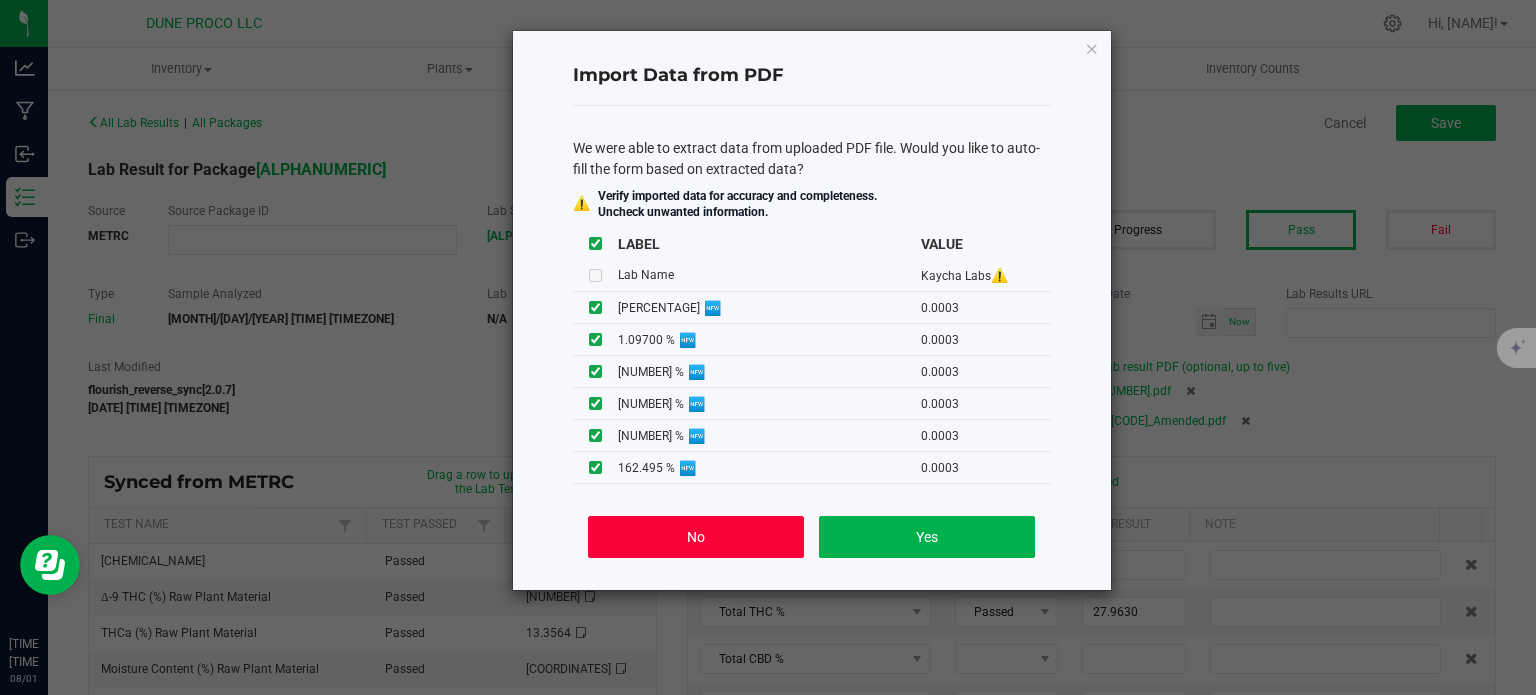 click on "No" 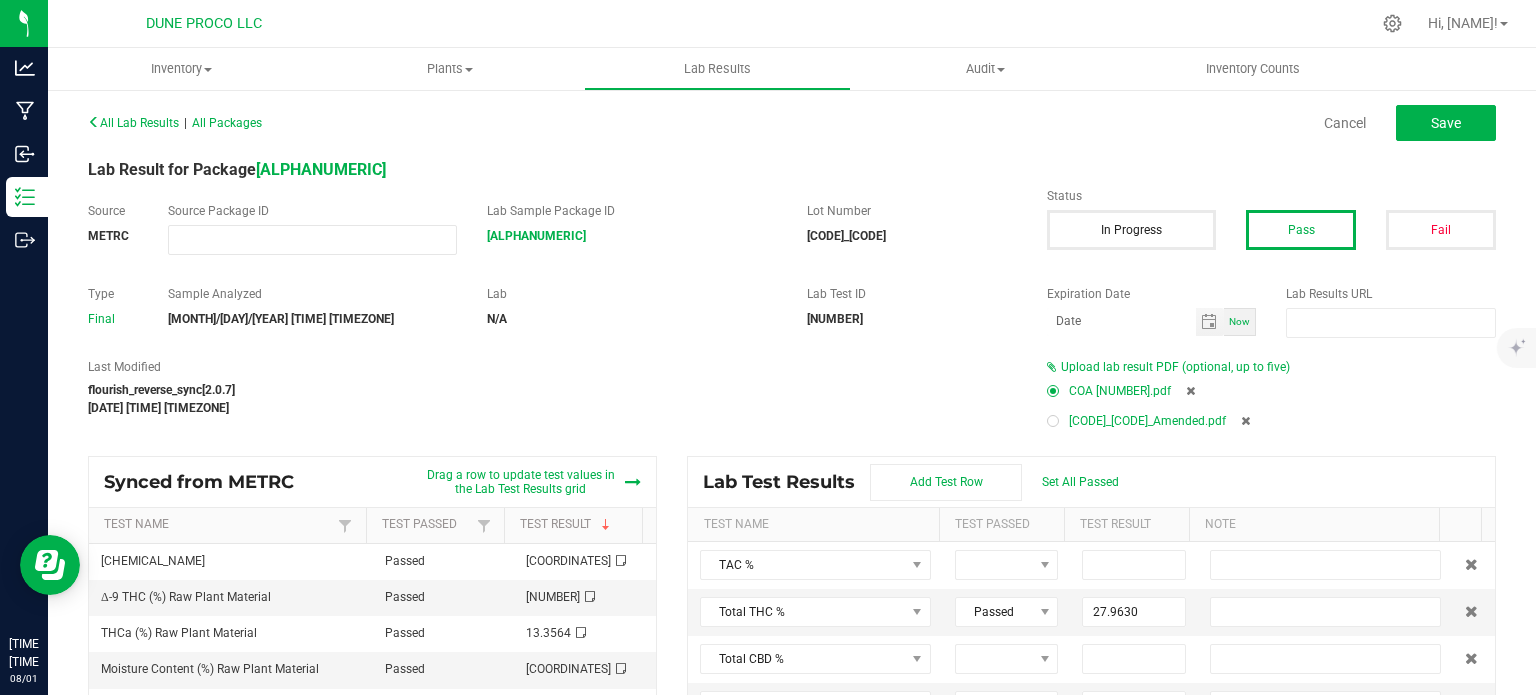 click at bounding box center [1053, 421] 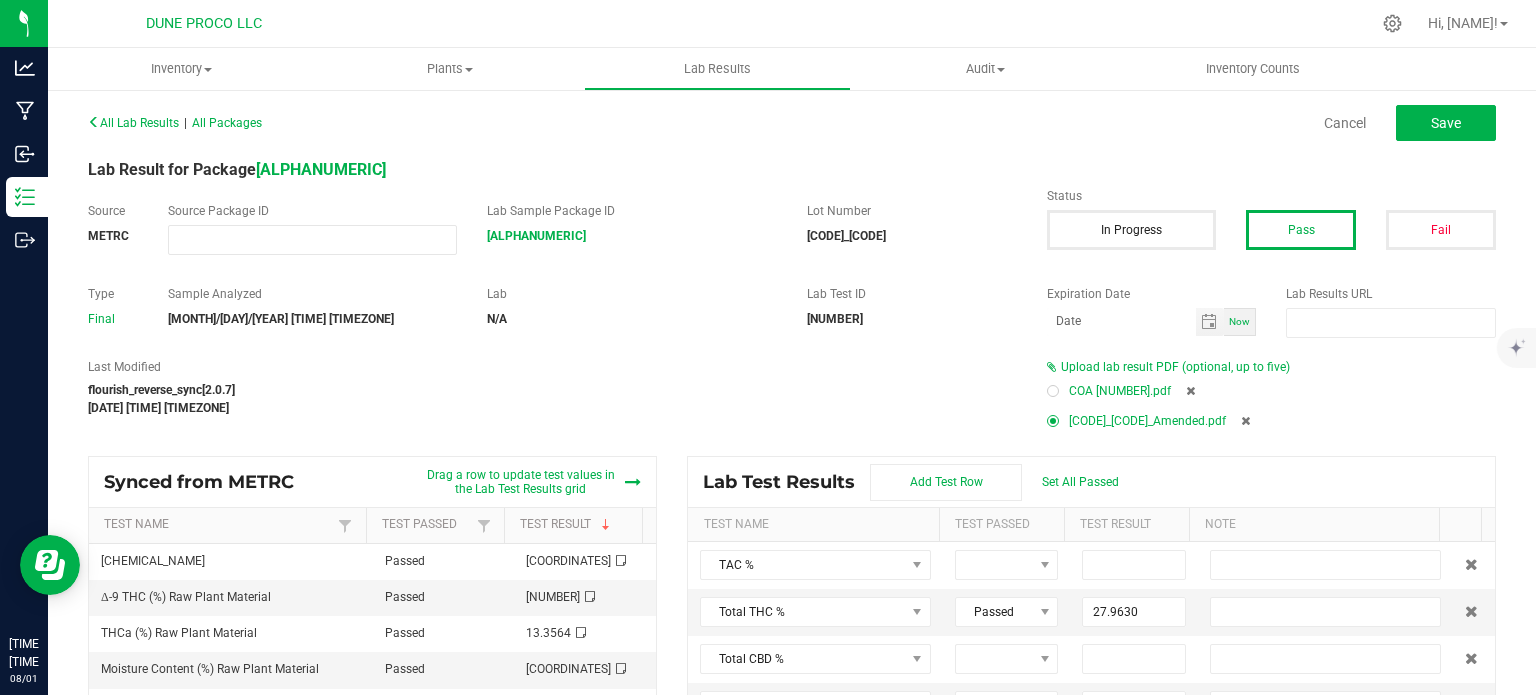 click at bounding box center (1190, 391) 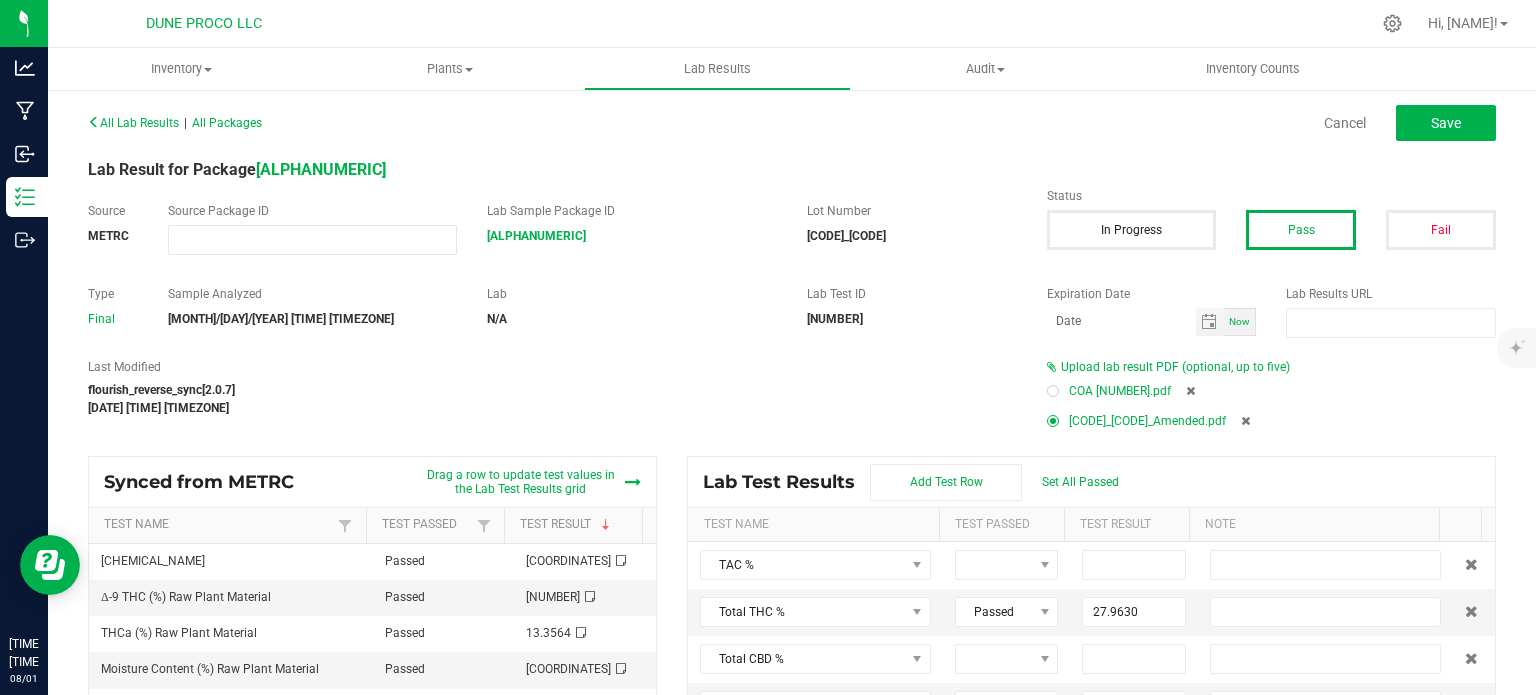 type on "27.9630" 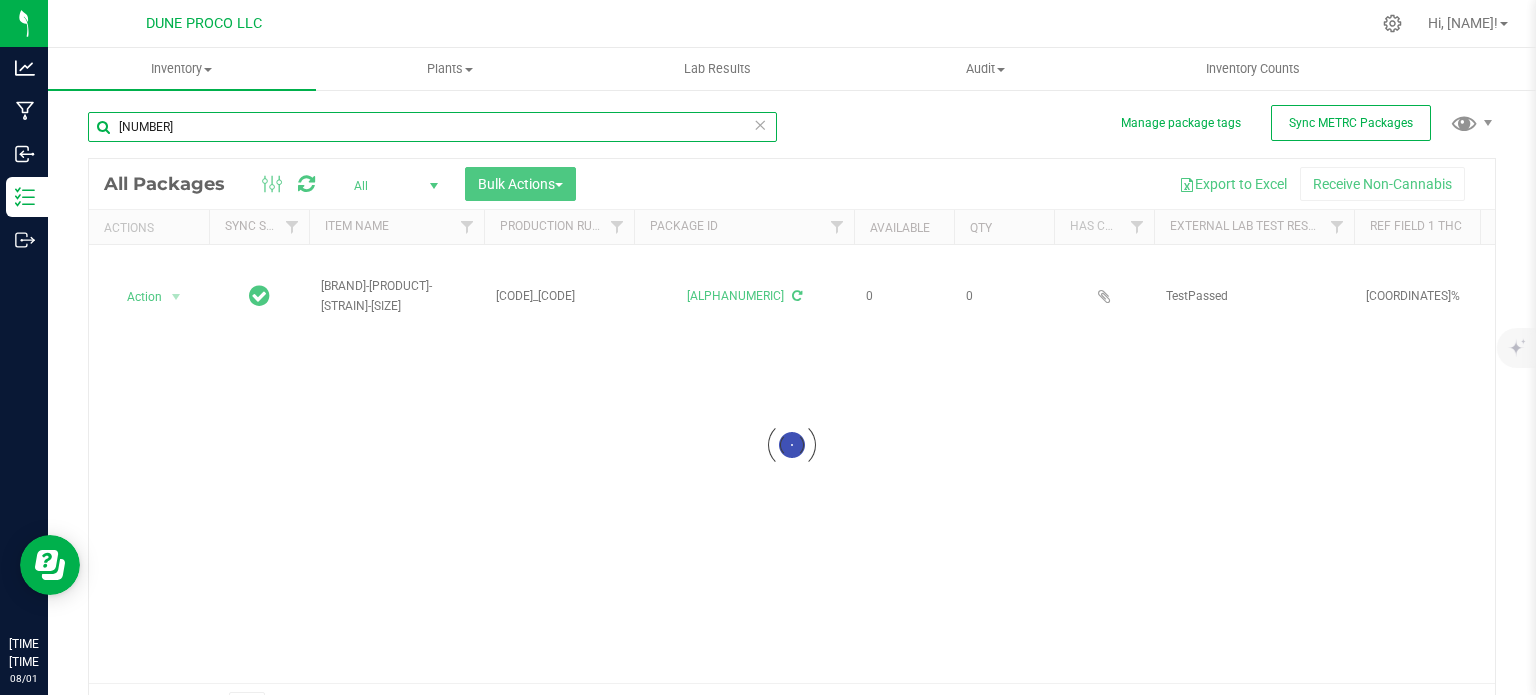 click on "[NUMBER]" at bounding box center (432, 127) 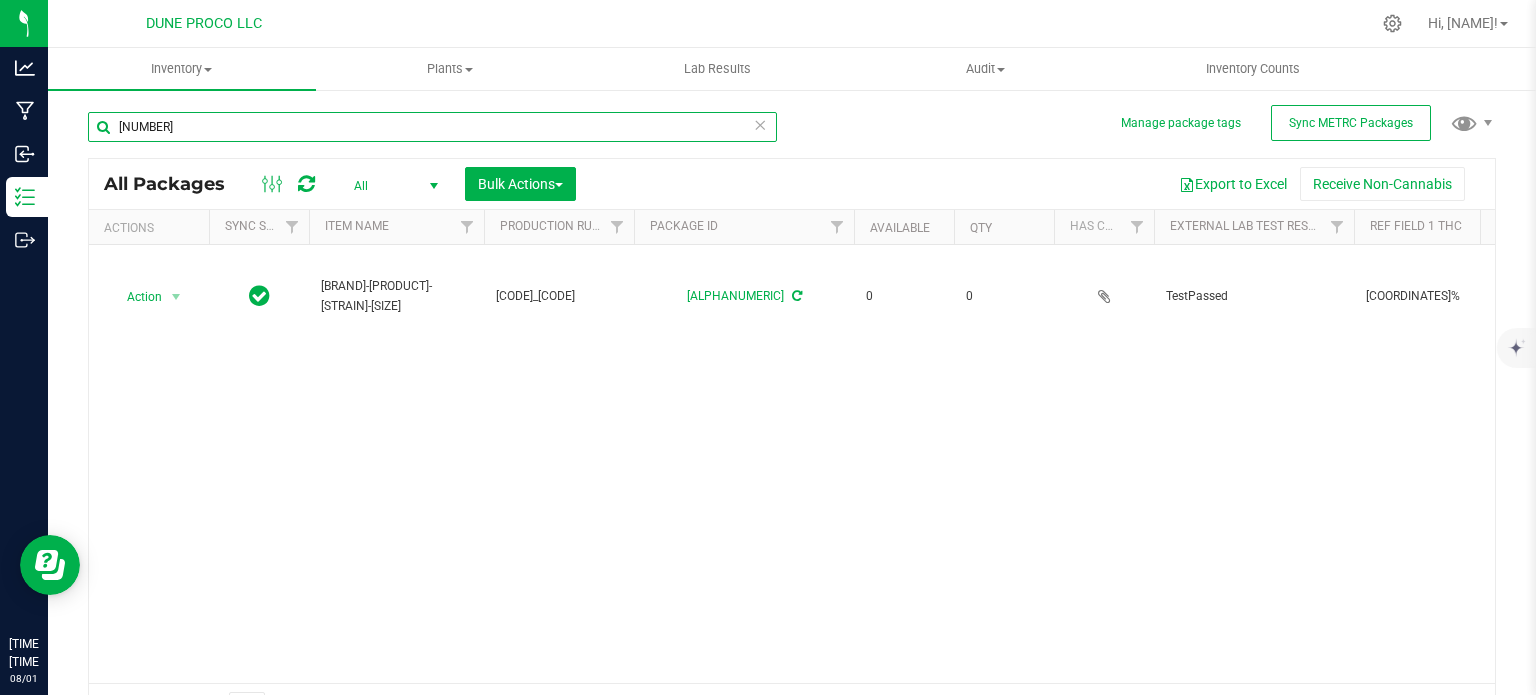 click on "[NUMBER]" at bounding box center [432, 127] 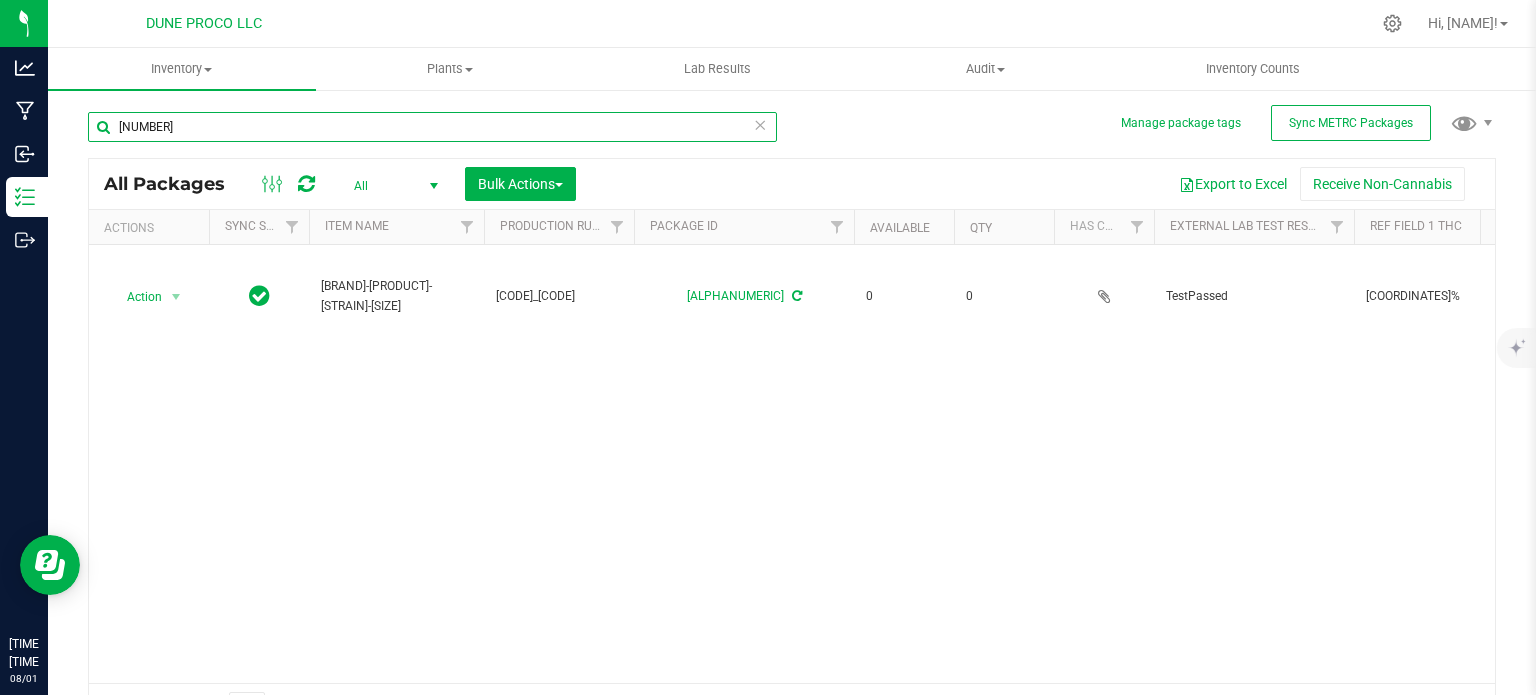 type on "[NUMBER]" 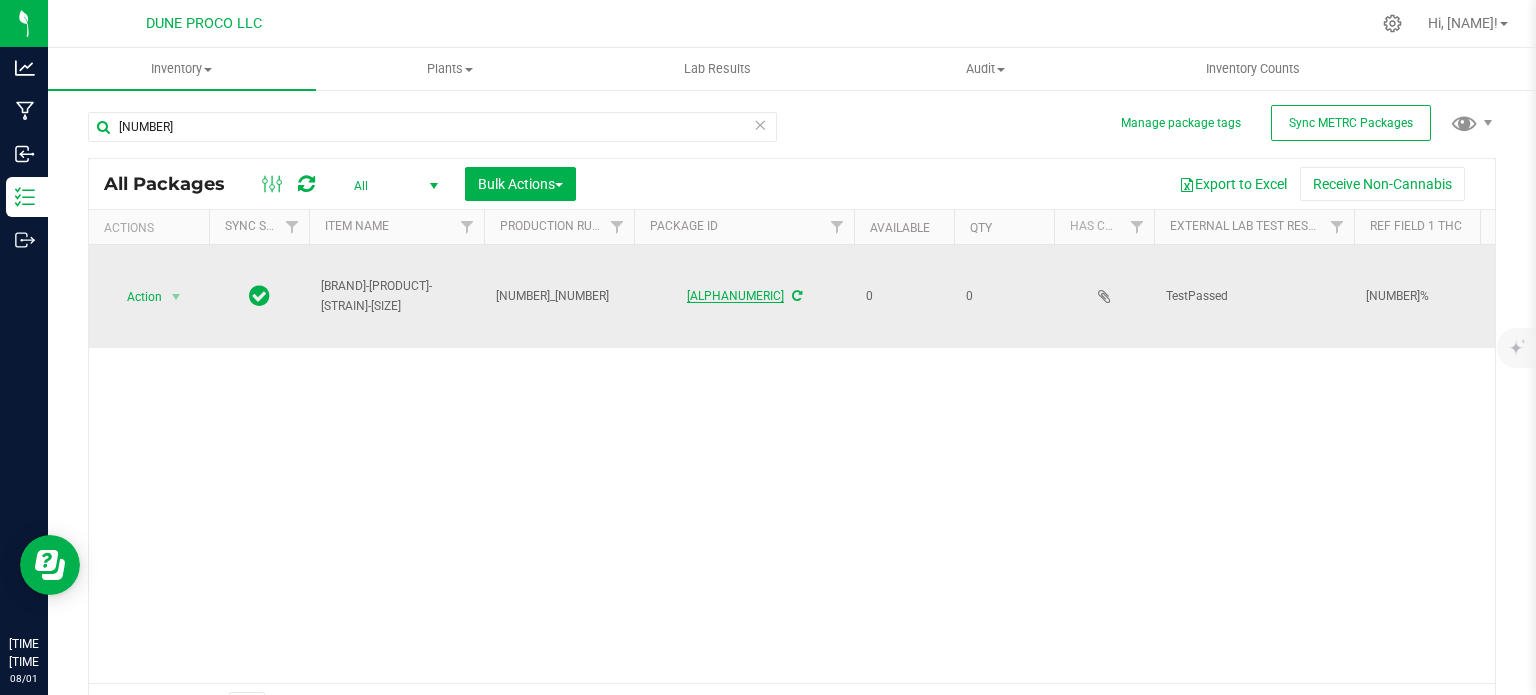 click on "[ALPHANUMERIC]" at bounding box center [735, 296] 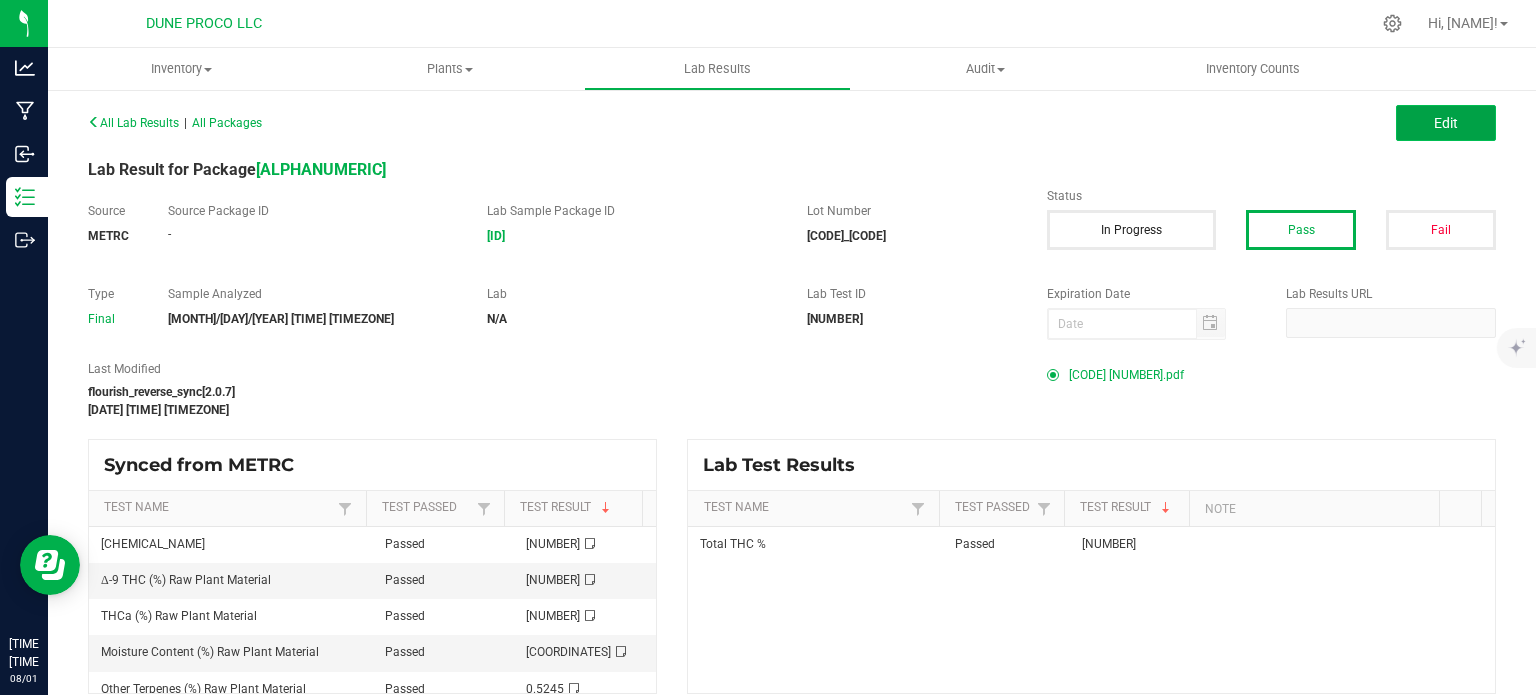 click on "Edit" at bounding box center [1446, 123] 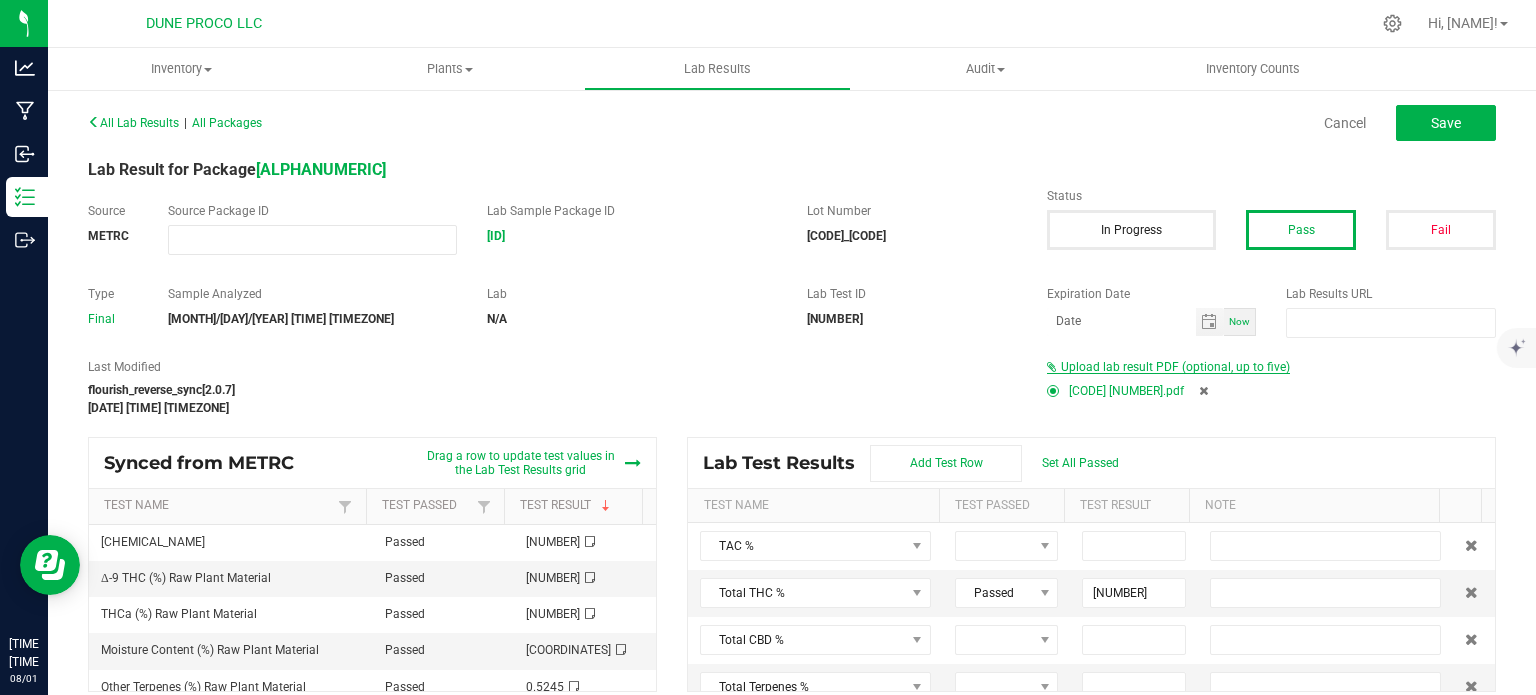 click on "Upload lab result PDF (optional, up to five)" at bounding box center [1175, 367] 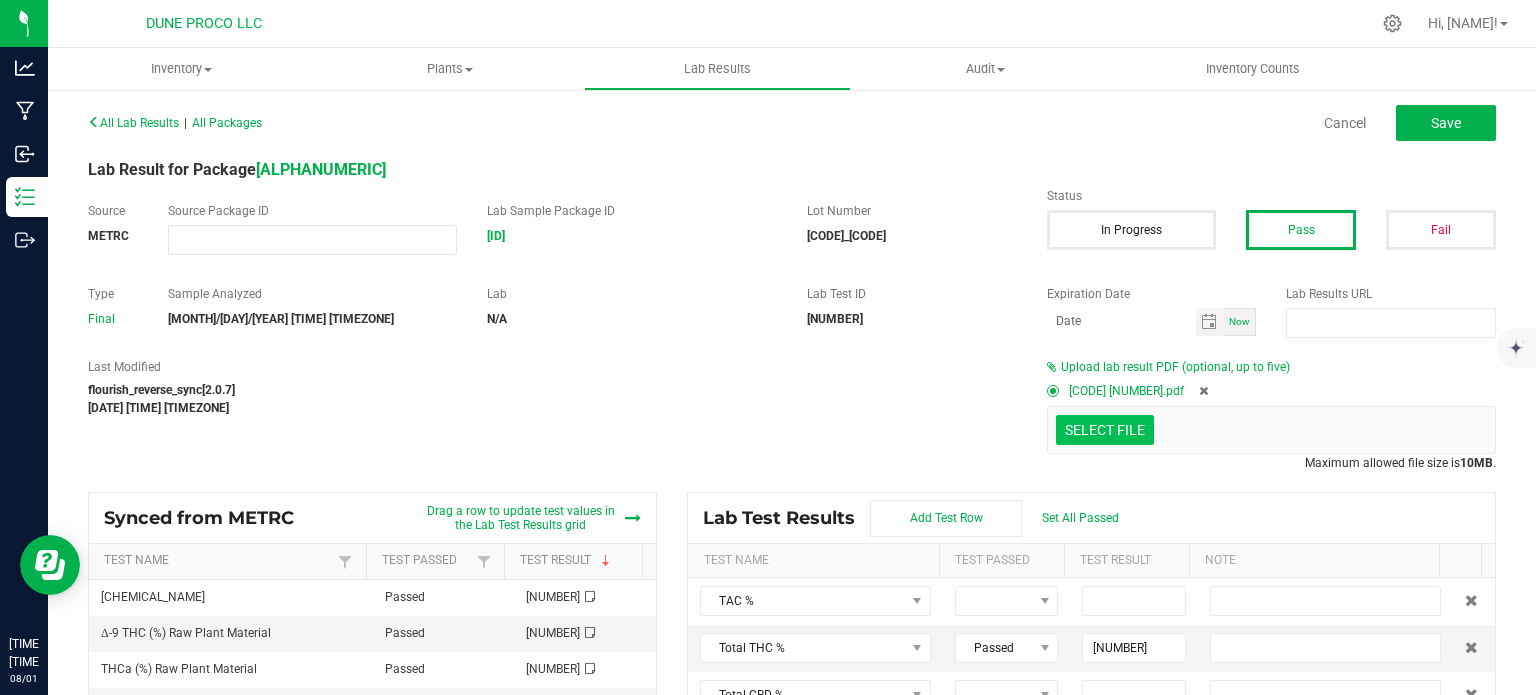 click at bounding box center [-292, 326] 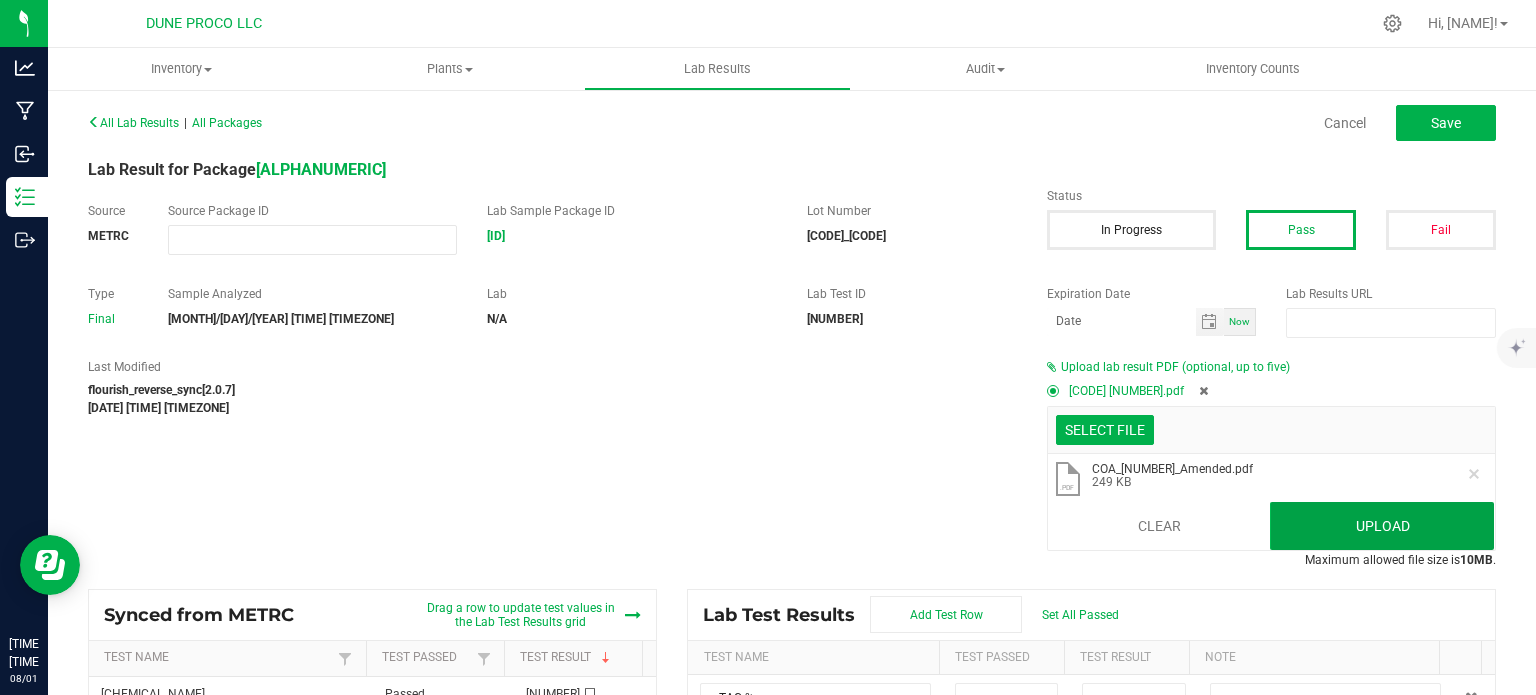 click on "Upload" at bounding box center (1382, 526) 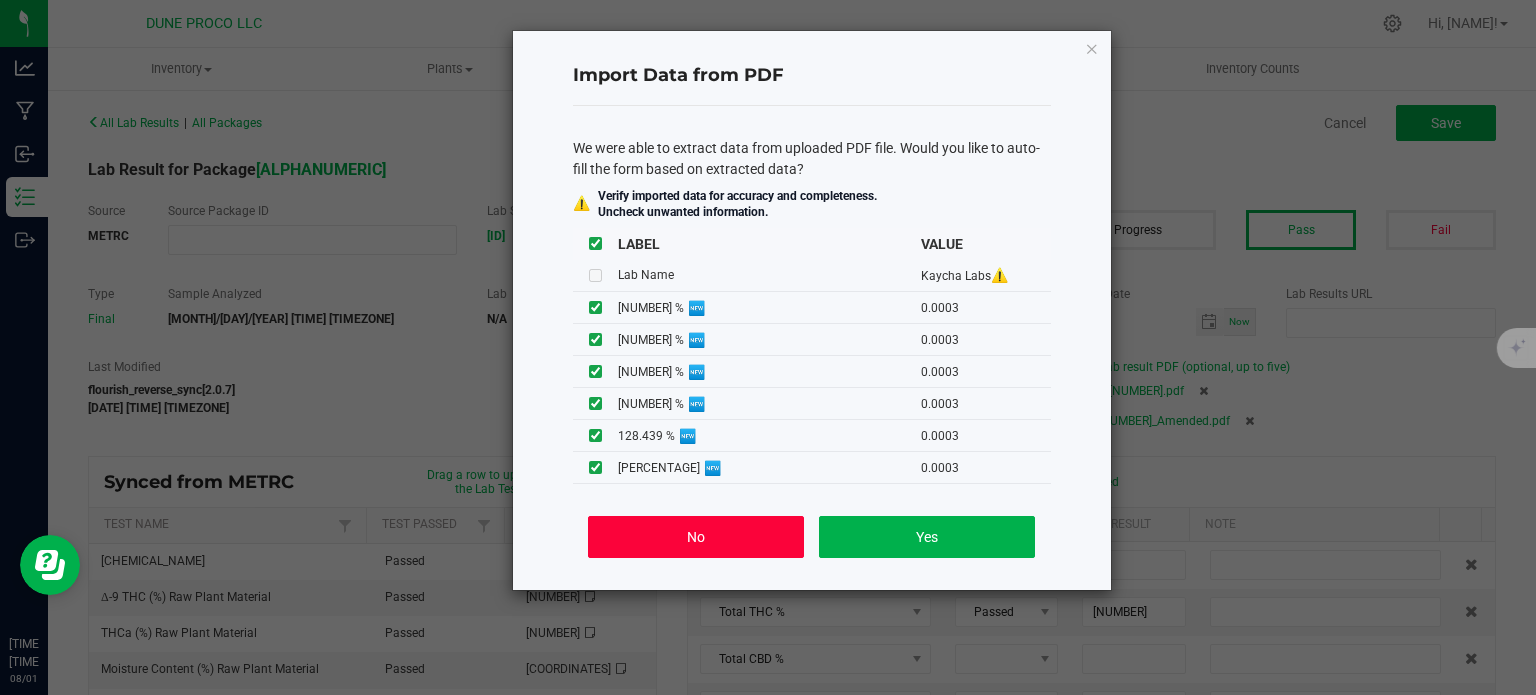 click on "No" 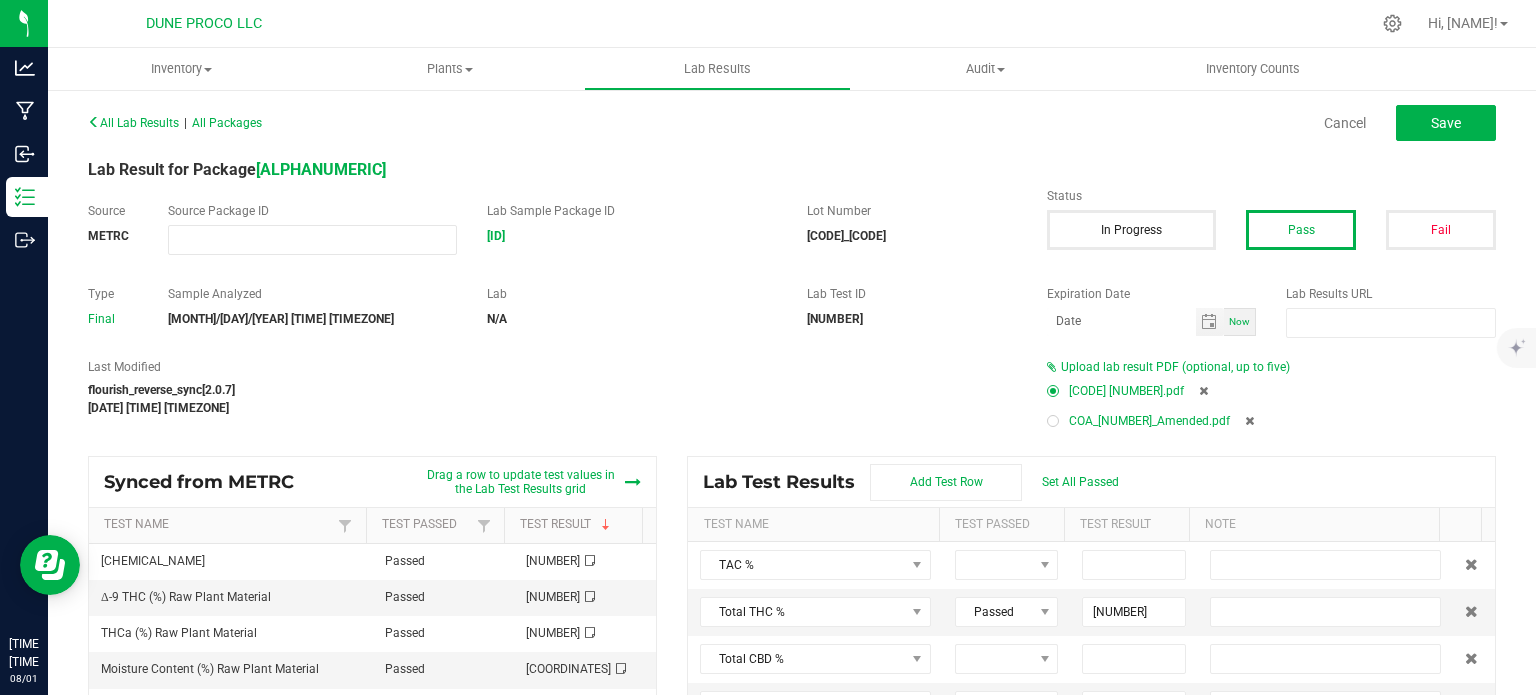click at bounding box center [1203, 391] 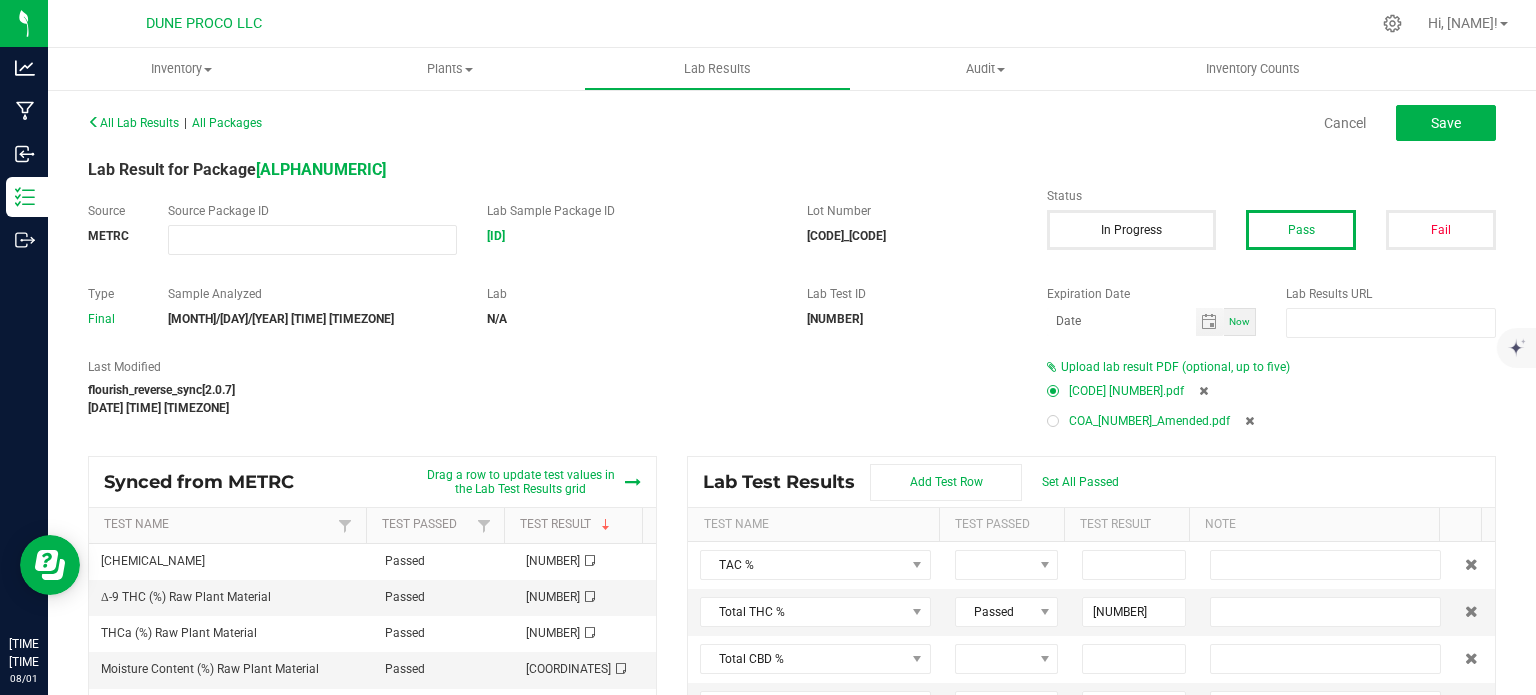 type on "[NUMBER]" 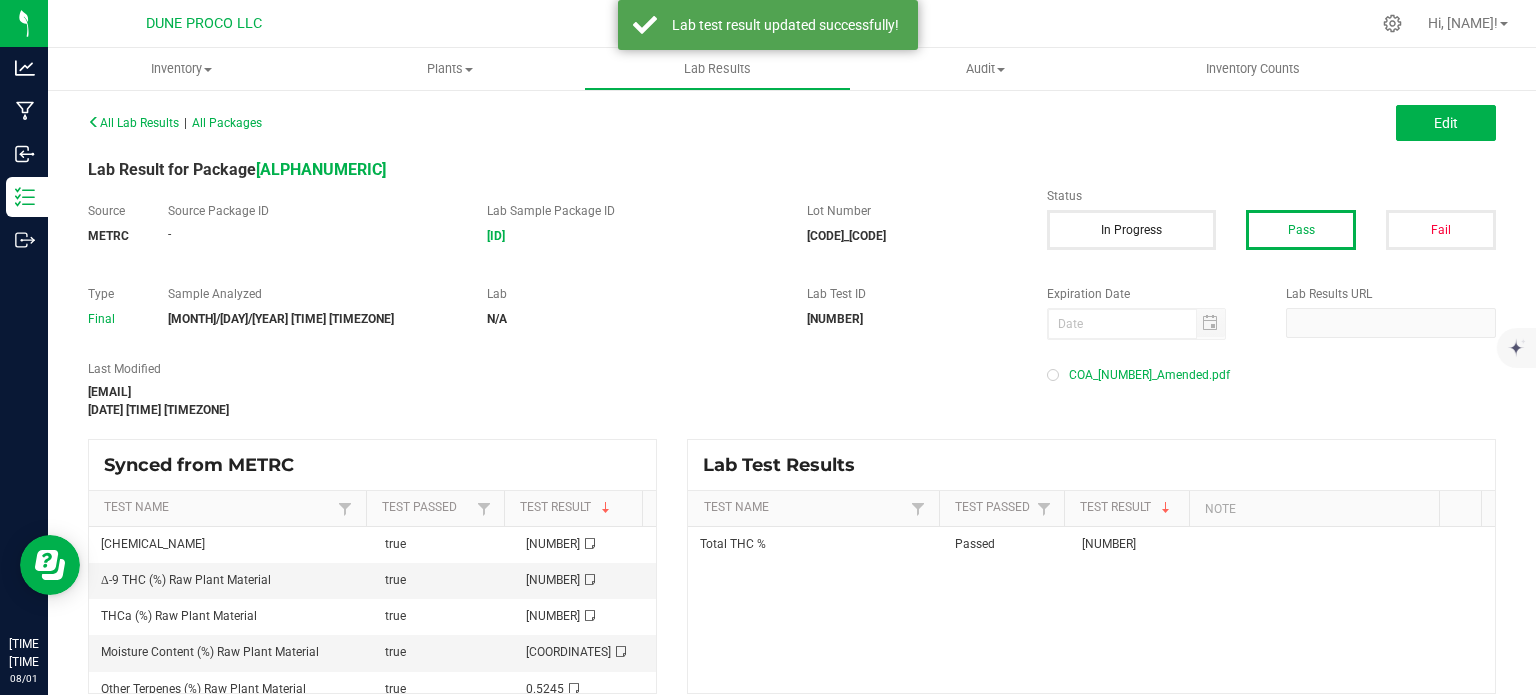 click at bounding box center (1053, 375) 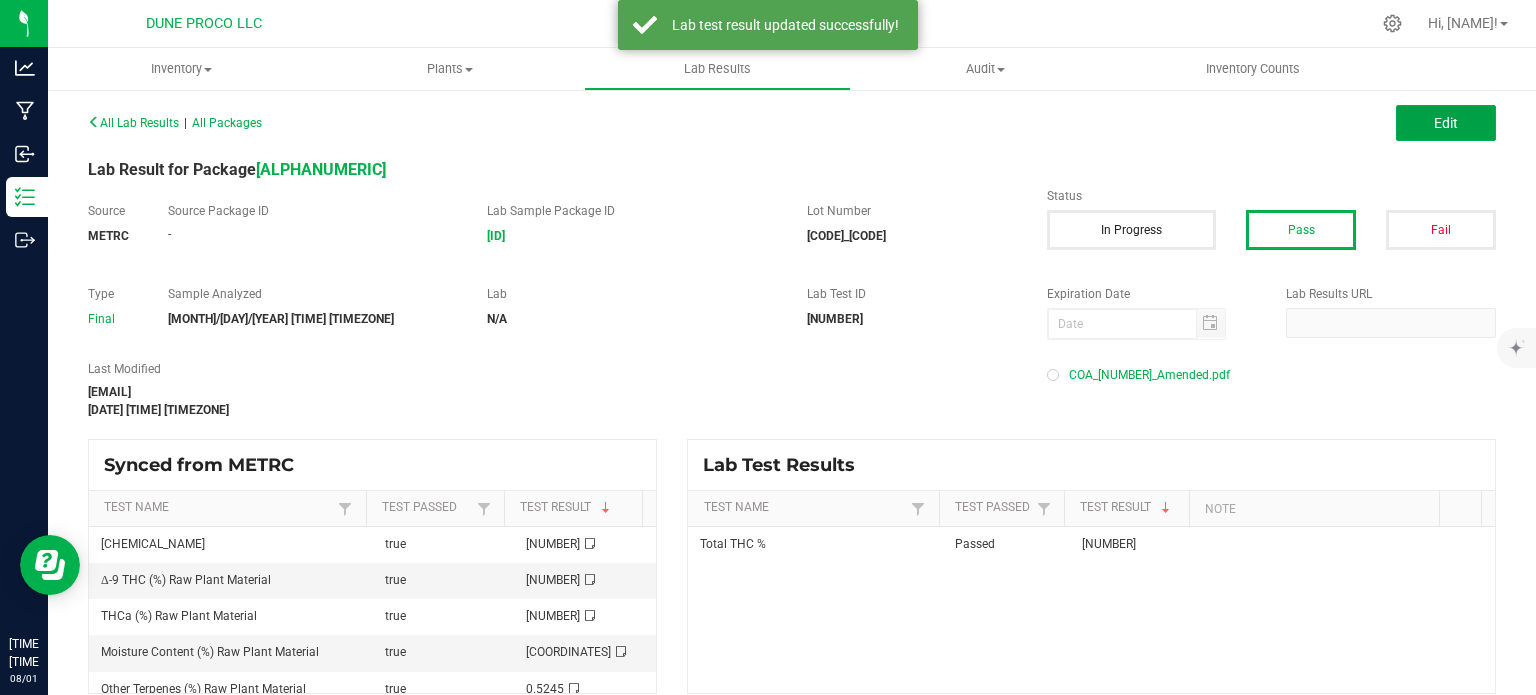 click on "Edit" at bounding box center [1446, 123] 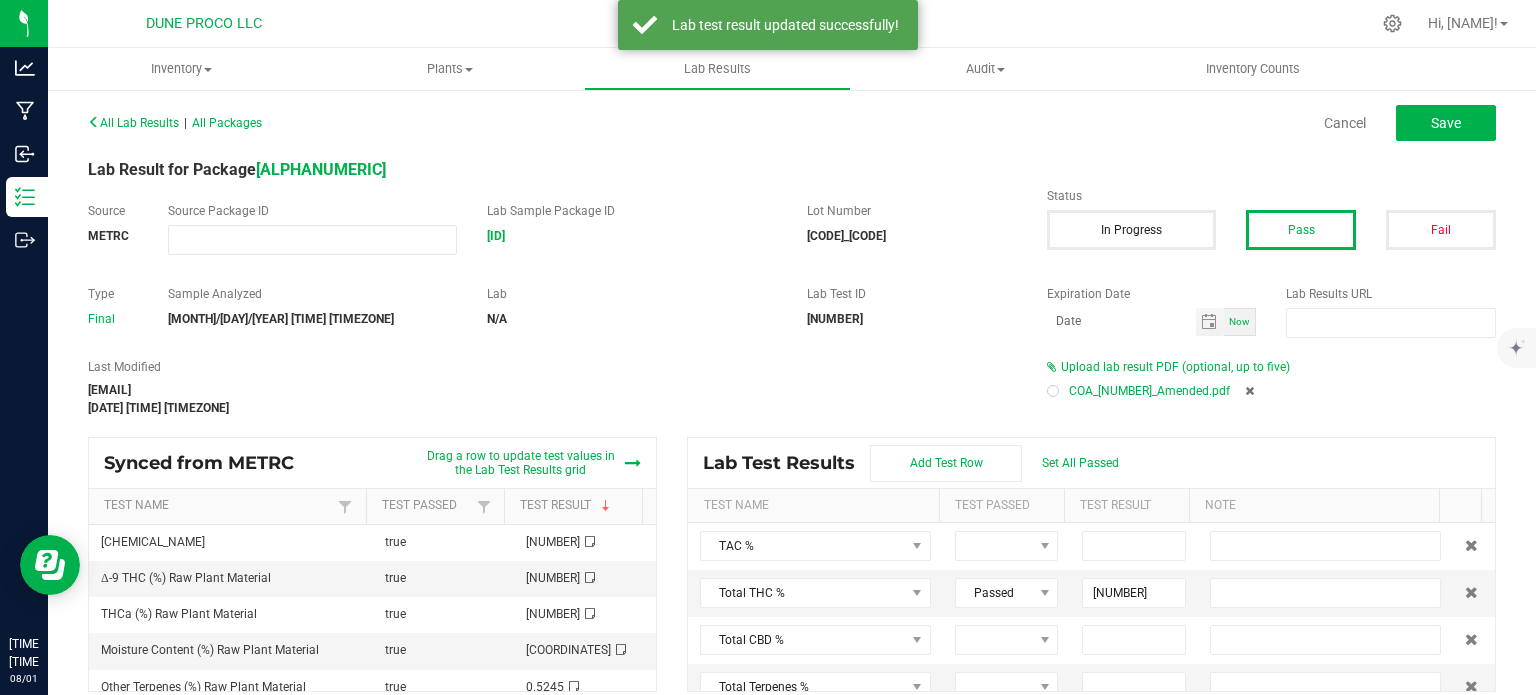 click at bounding box center [1053, 391] 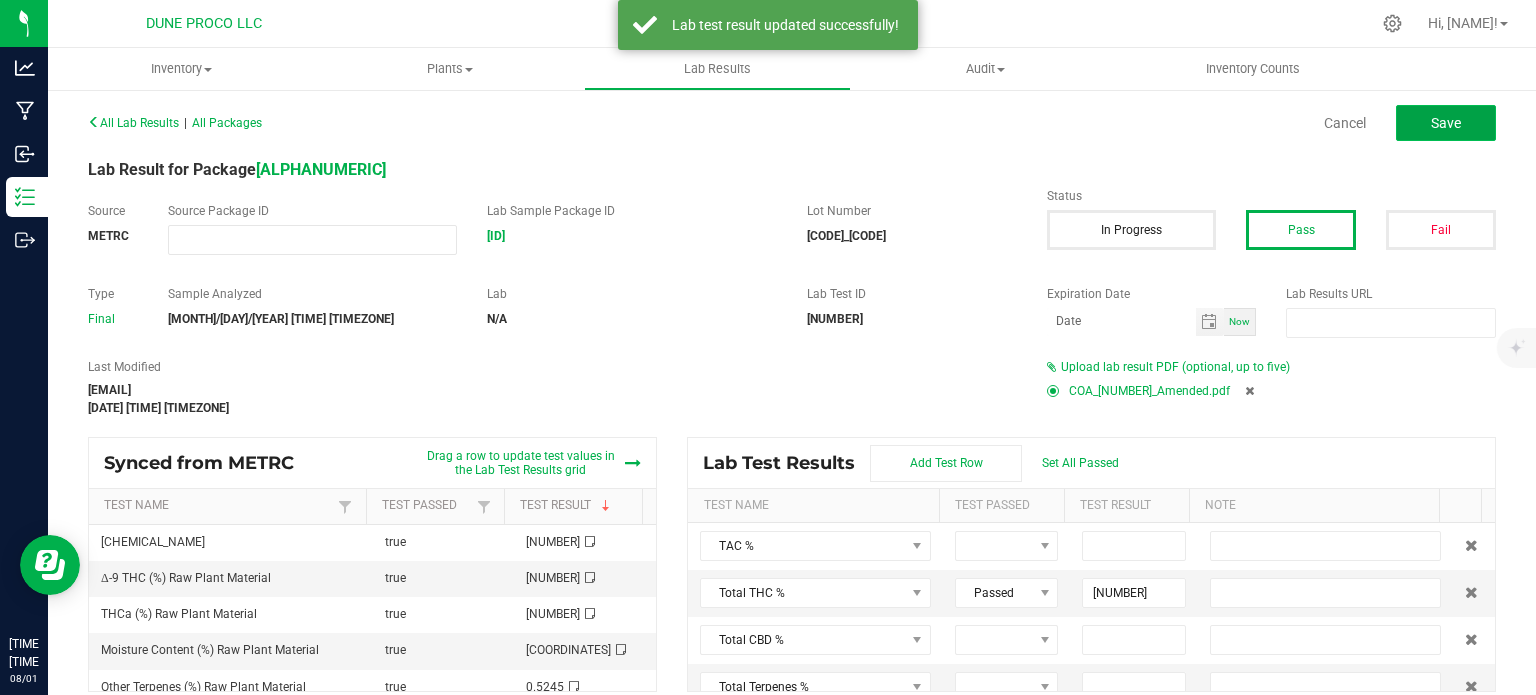 click on "Save" 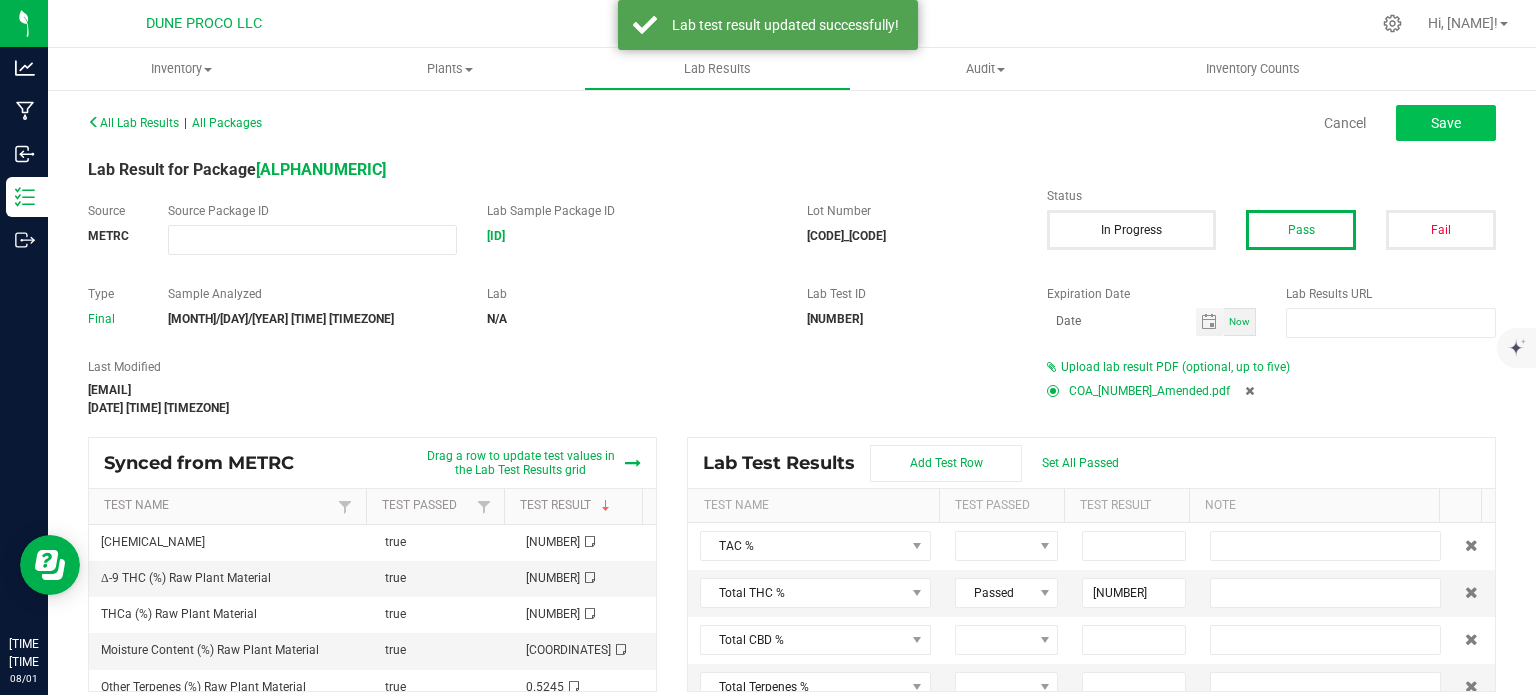 type on "[NUMBER]" 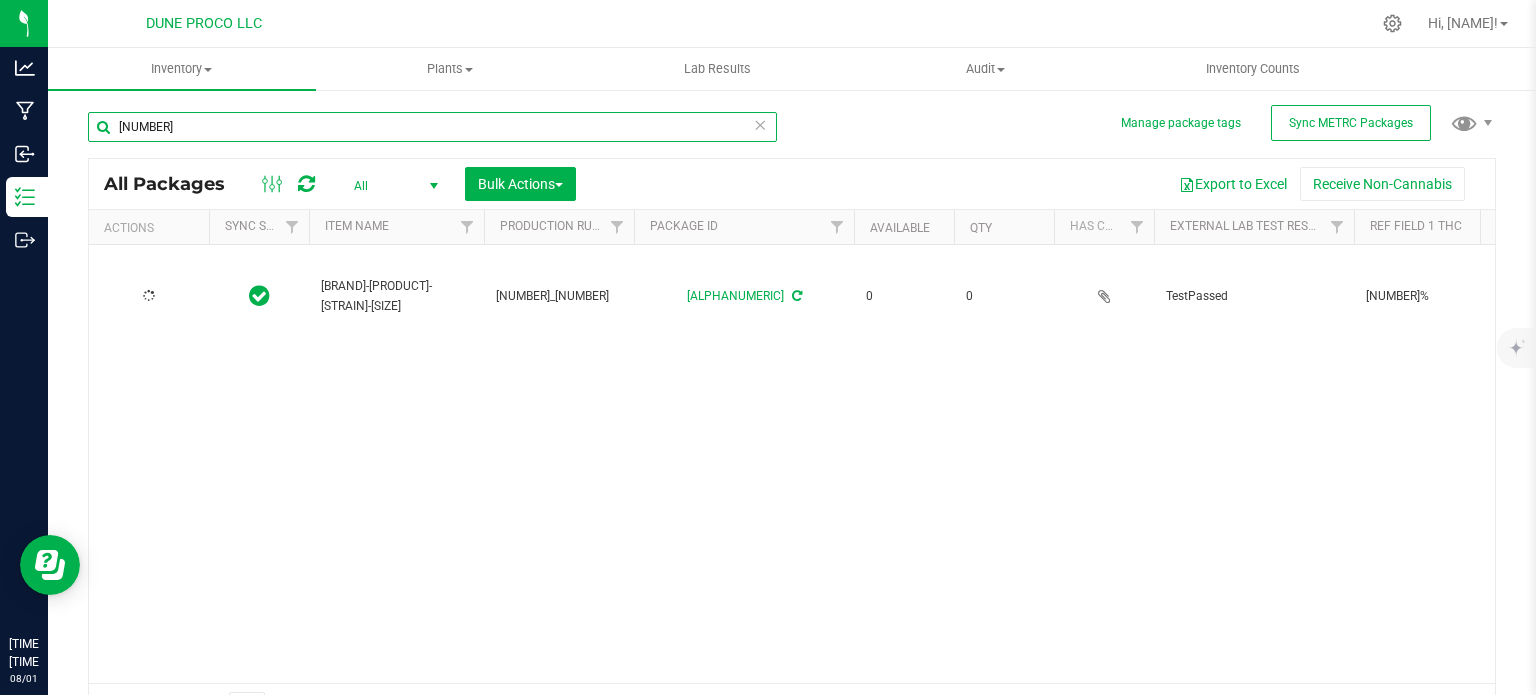 click on "[NUMBER]" at bounding box center [432, 127] 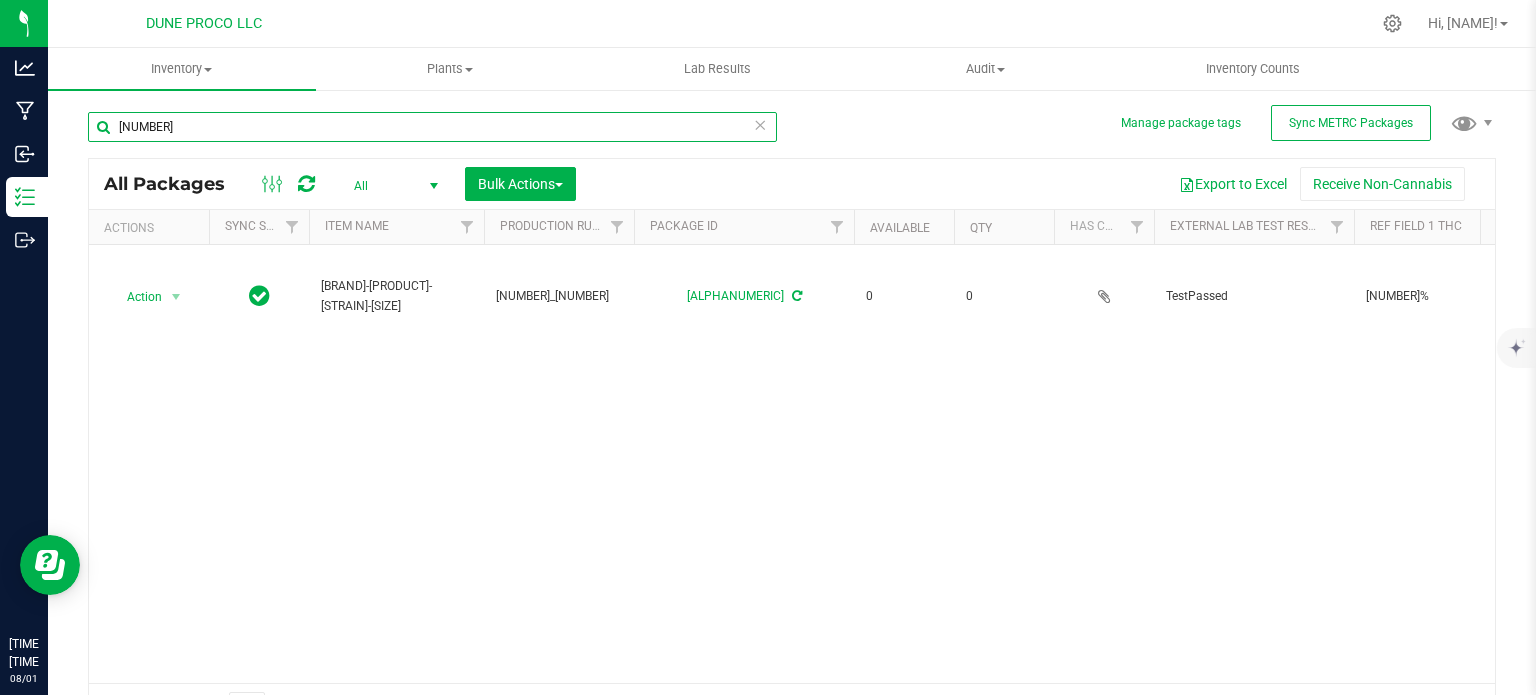 type on "[NUMBER]" 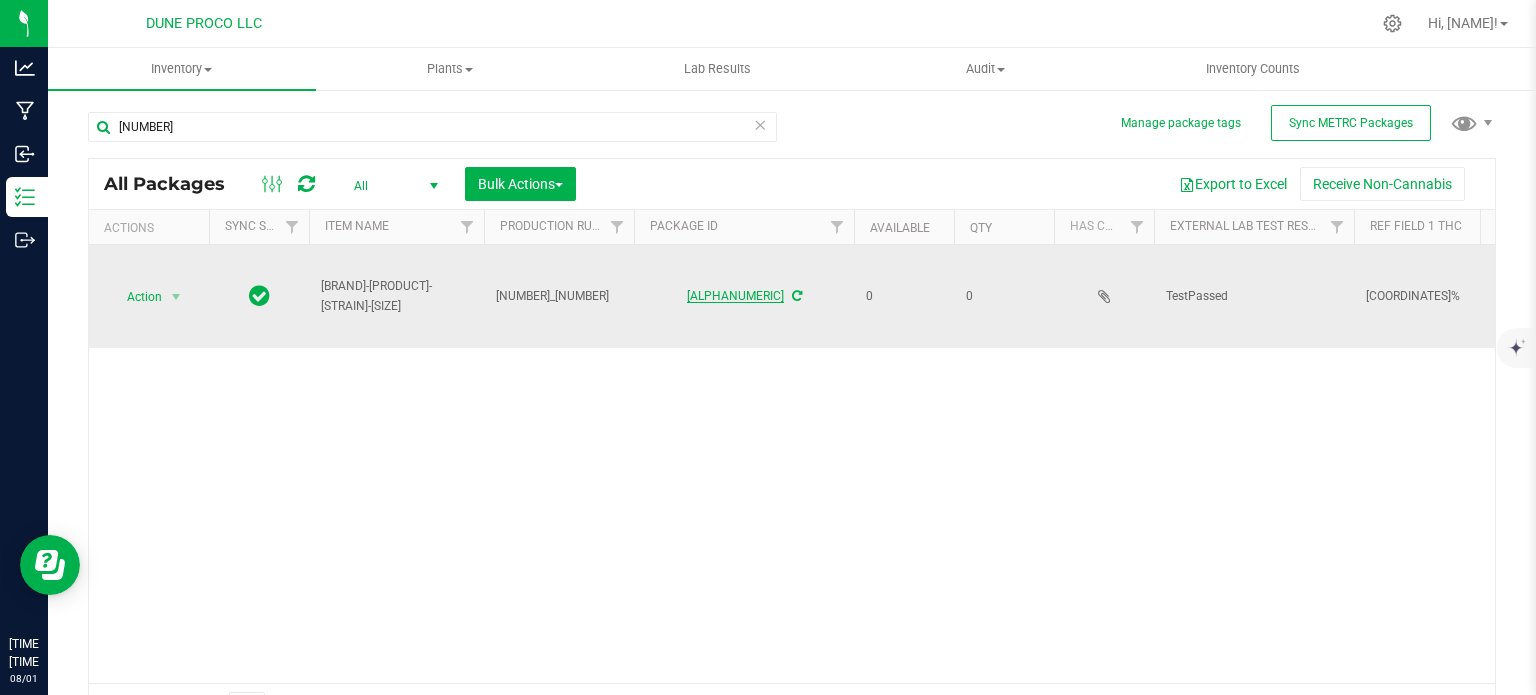 click on "[ALPHANUMERIC]" at bounding box center [735, 296] 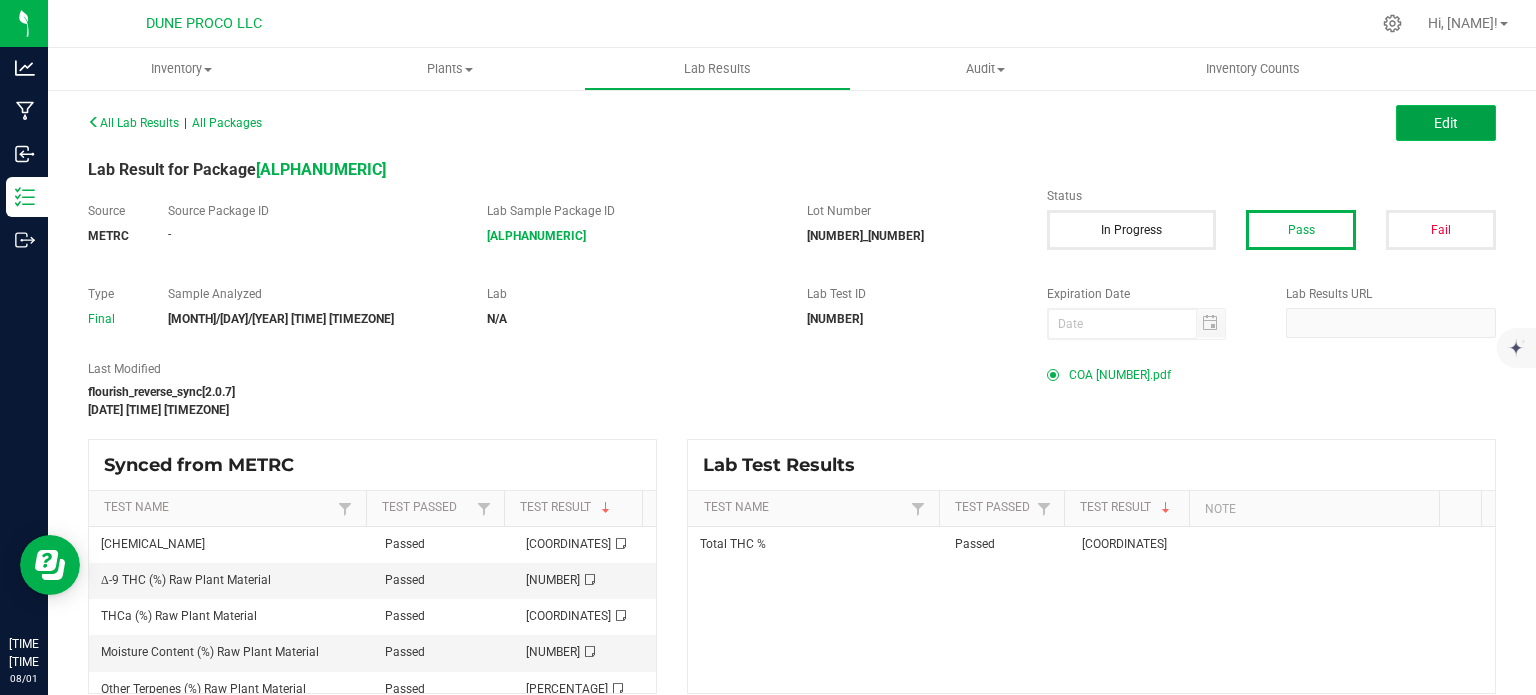 click on "Edit" at bounding box center [1446, 123] 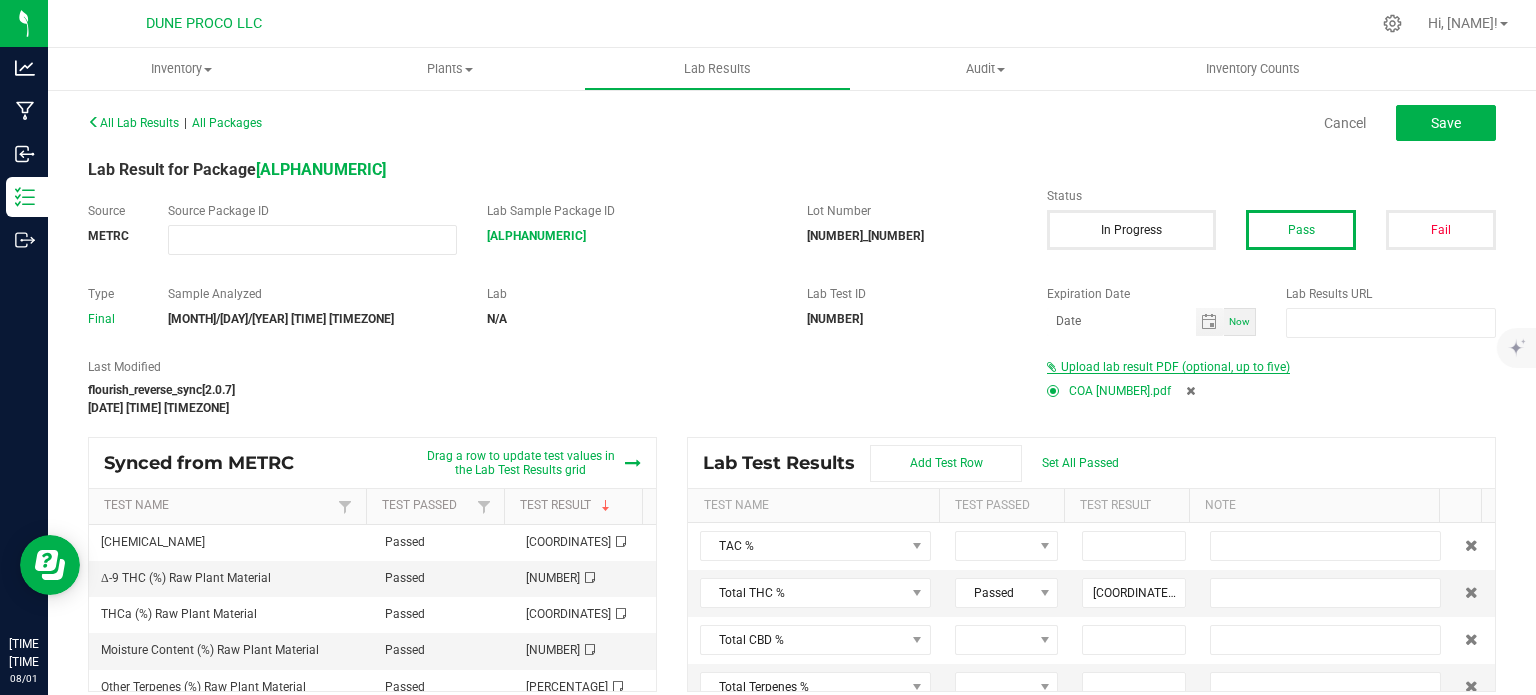 click on "Upload lab result PDF (optional, up to five)" at bounding box center [1175, 367] 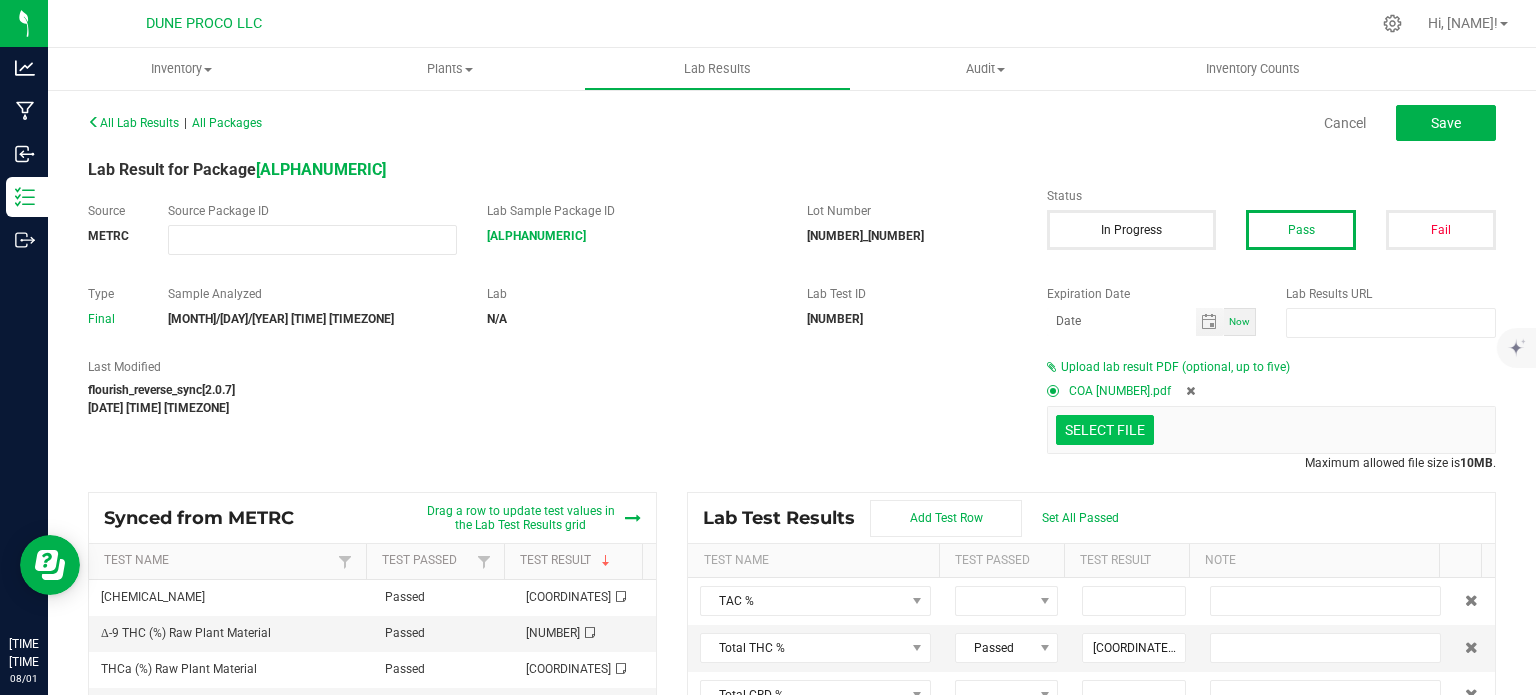 click at bounding box center (-292, 326) 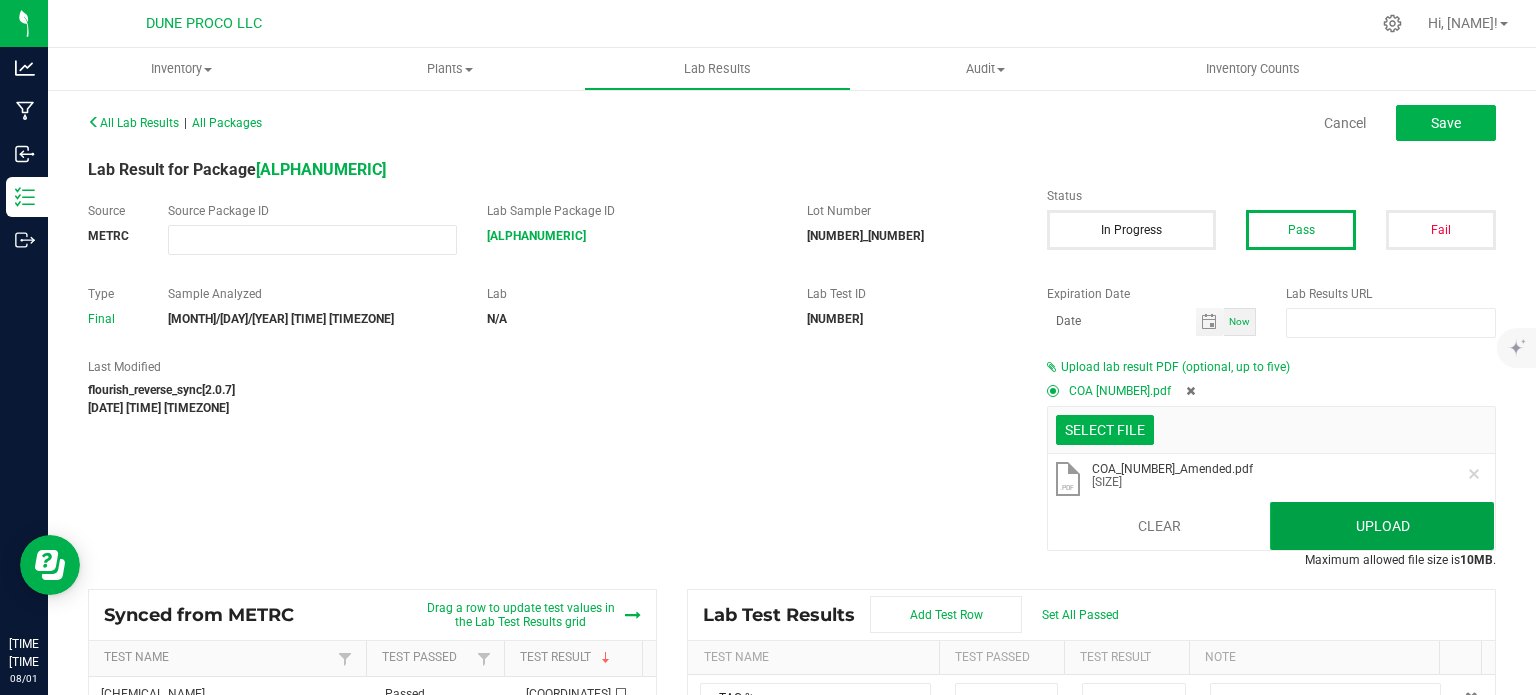 click on "Upload" at bounding box center (1382, 526) 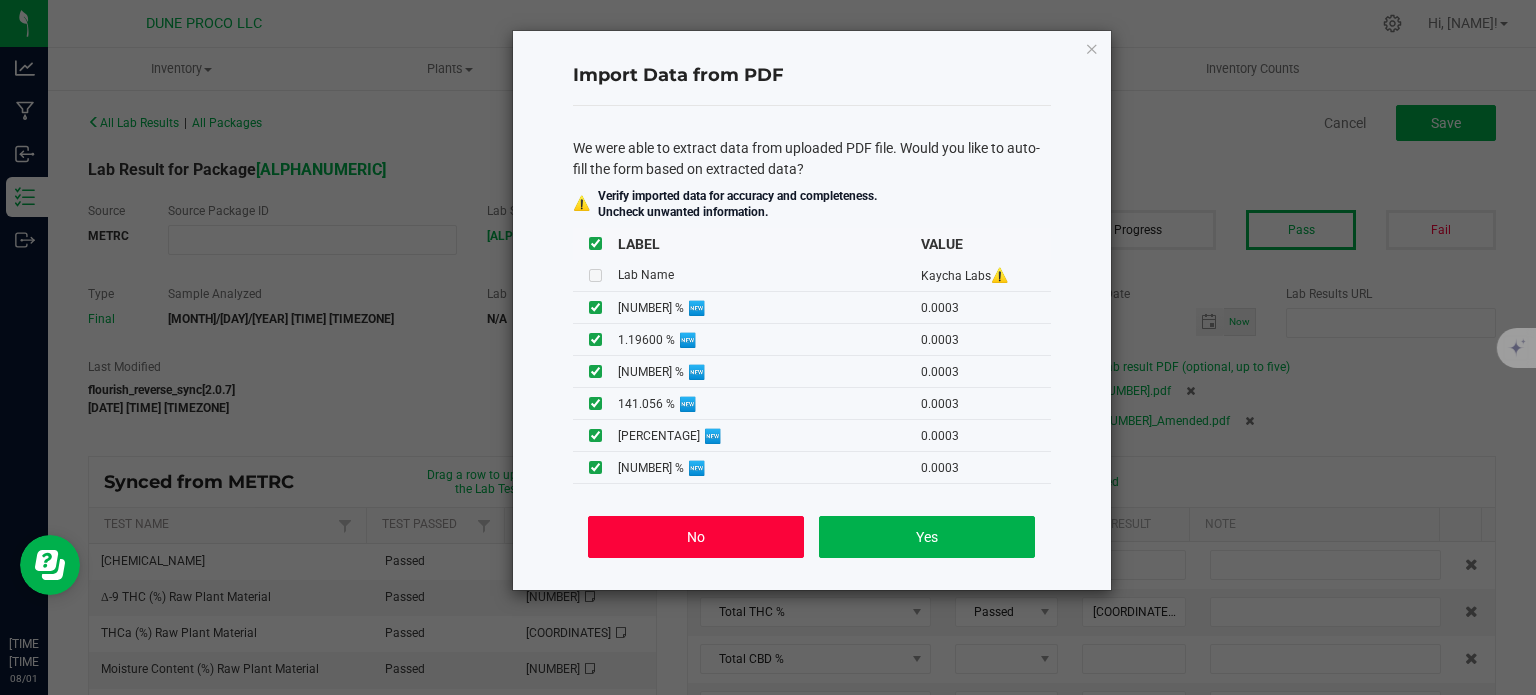 click on "No" 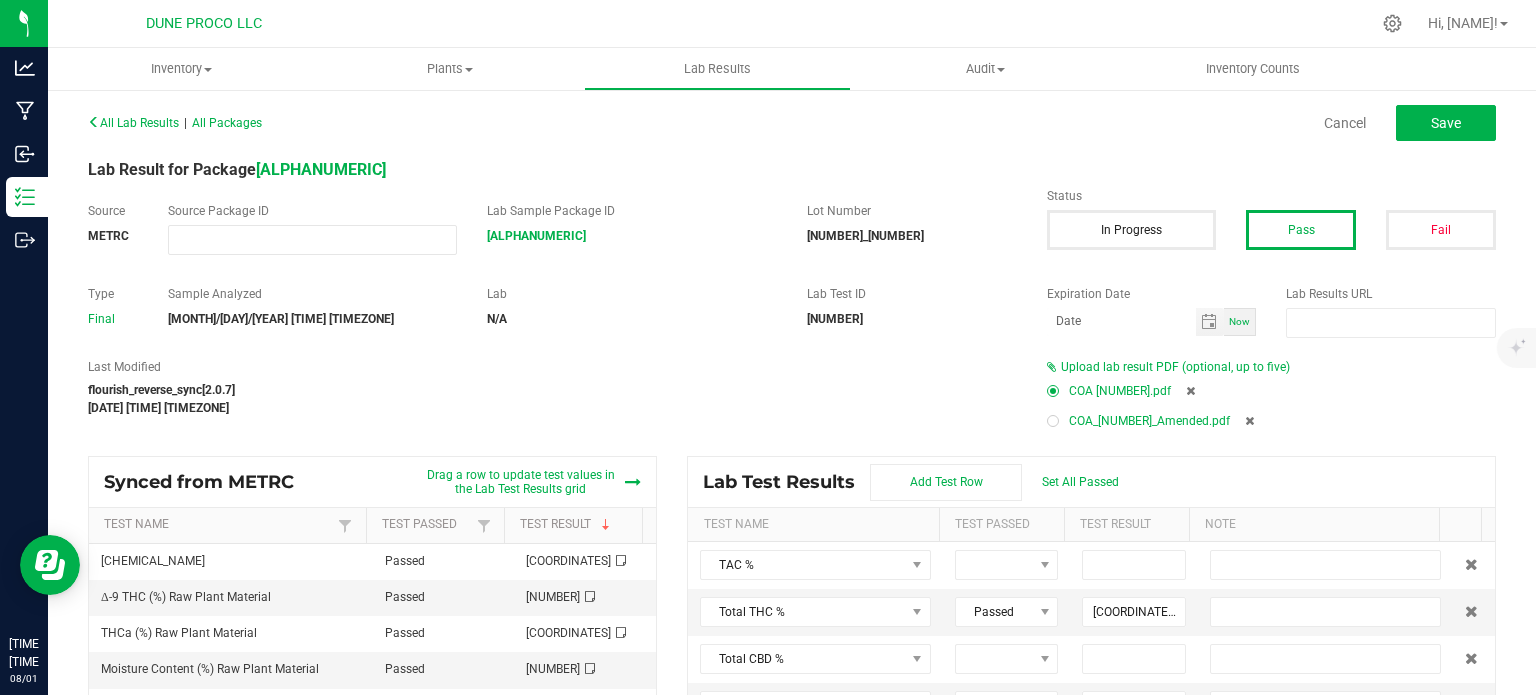 click at bounding box center (1053, 421) 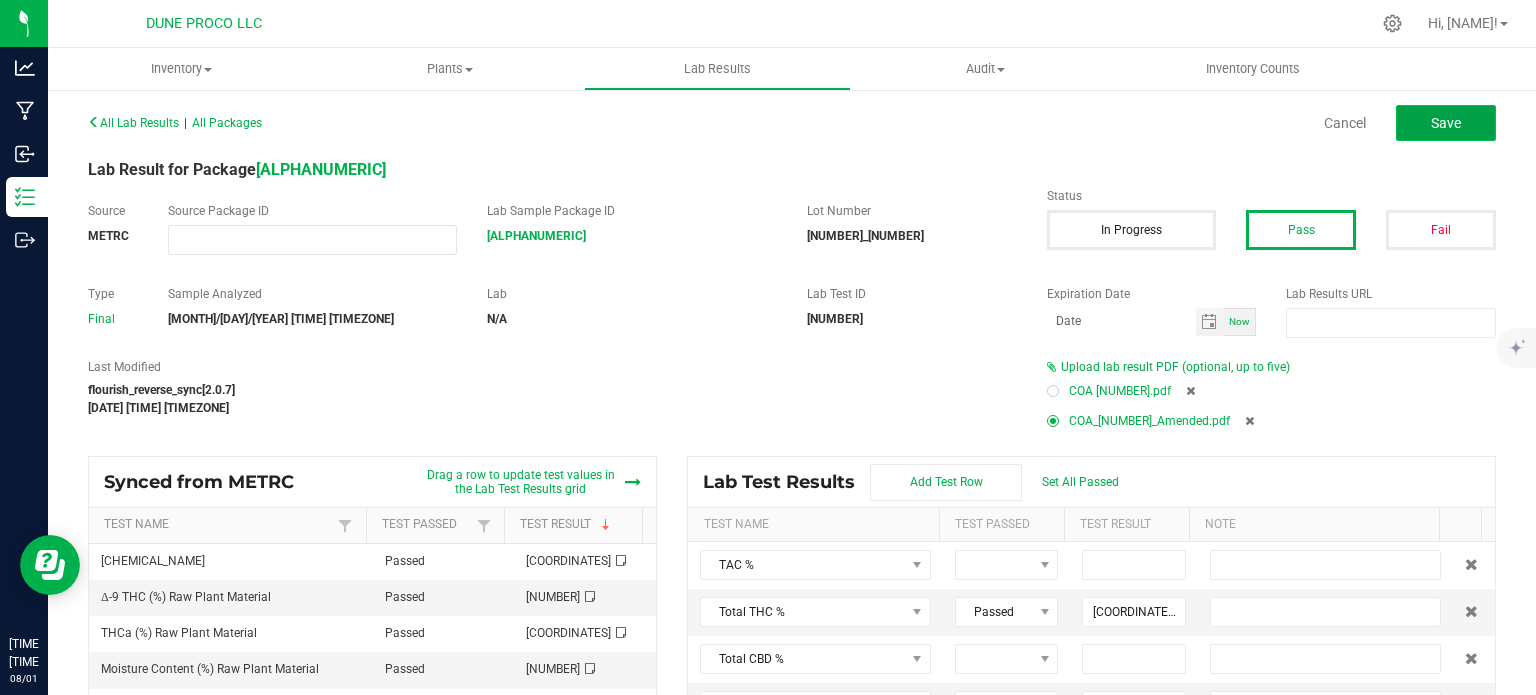 click on "Save" 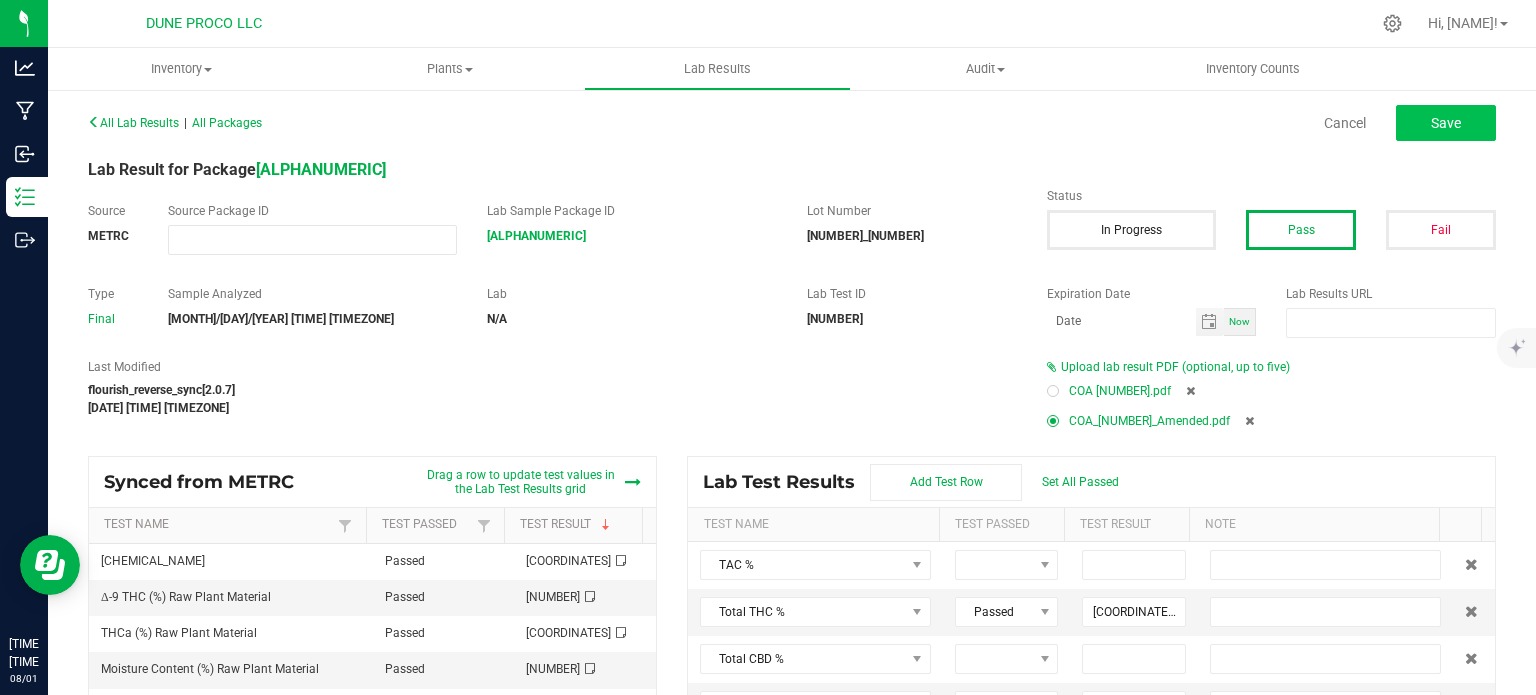 type on "[COORDINATES]" 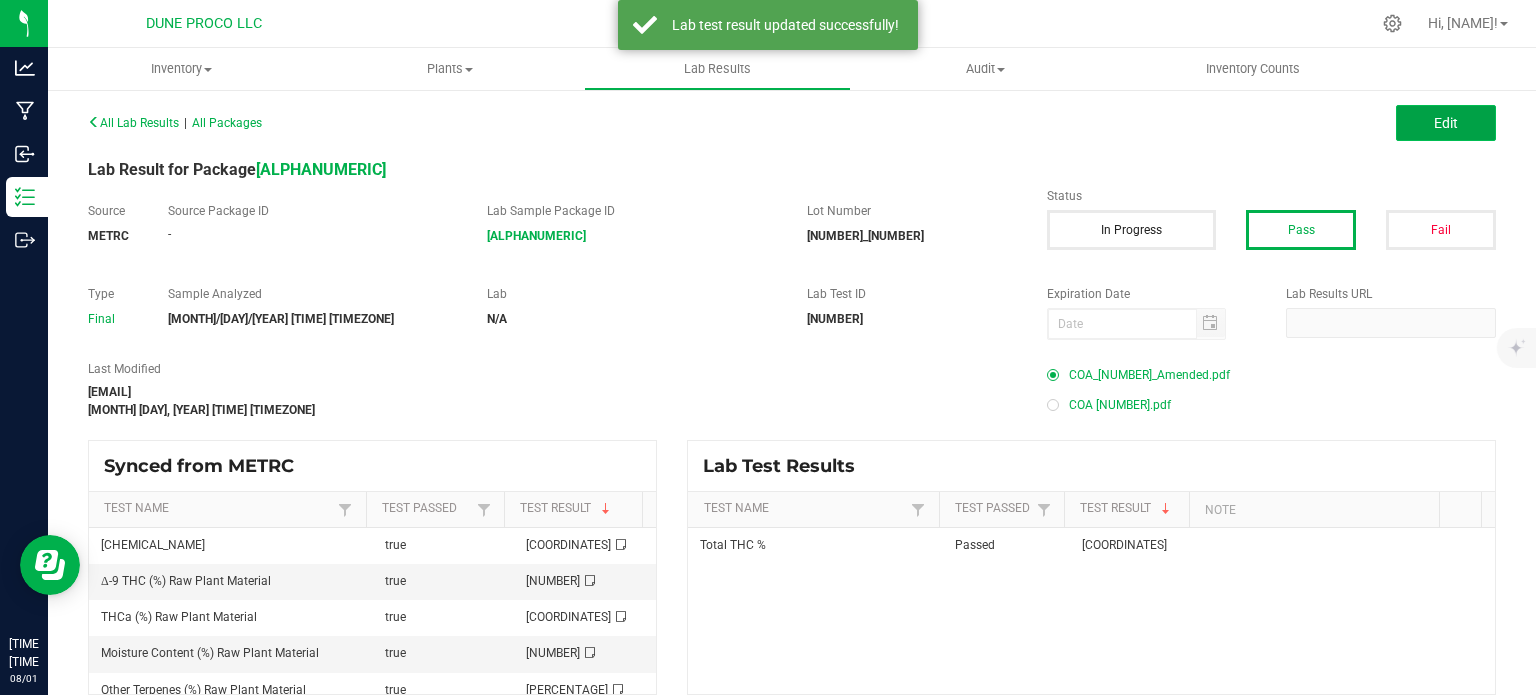 click on "Edit" at bounding box center (1446, 123) 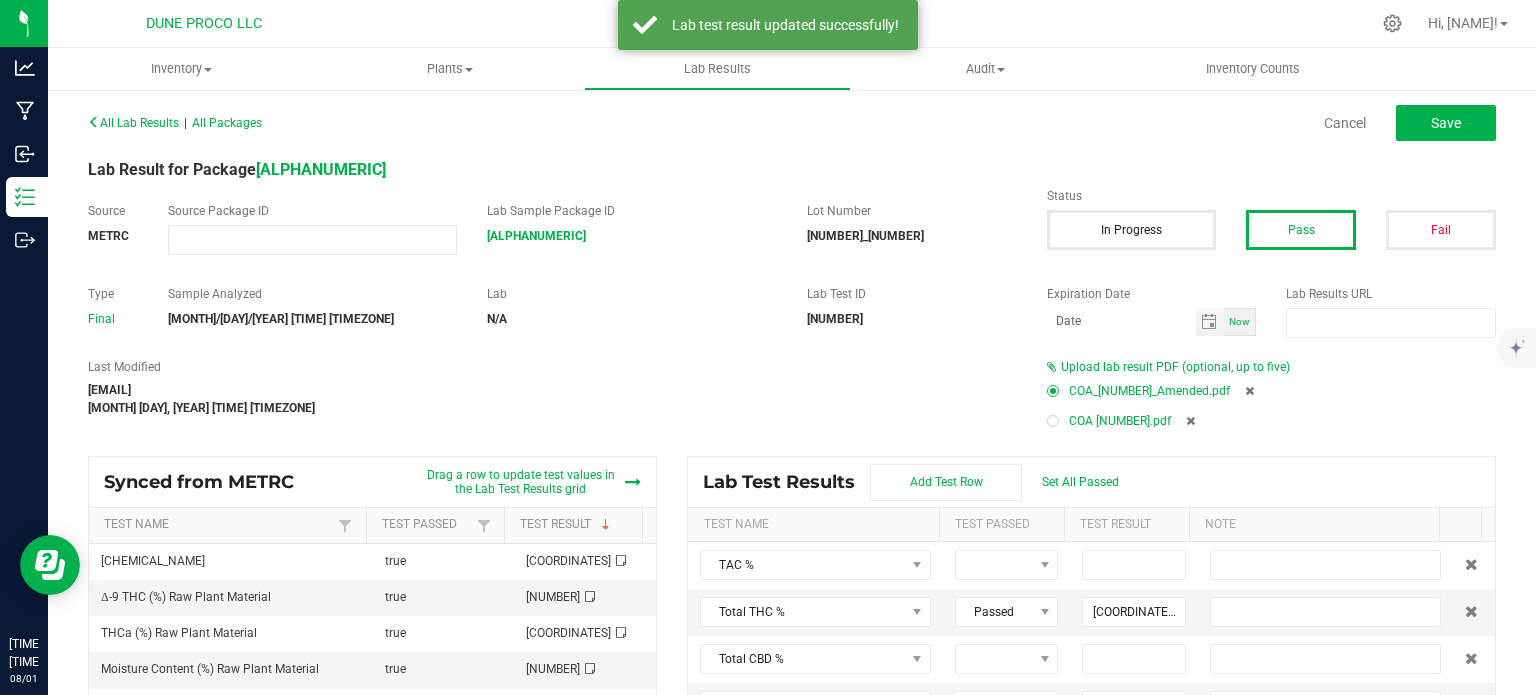 click at bounding box center (1053, 421) 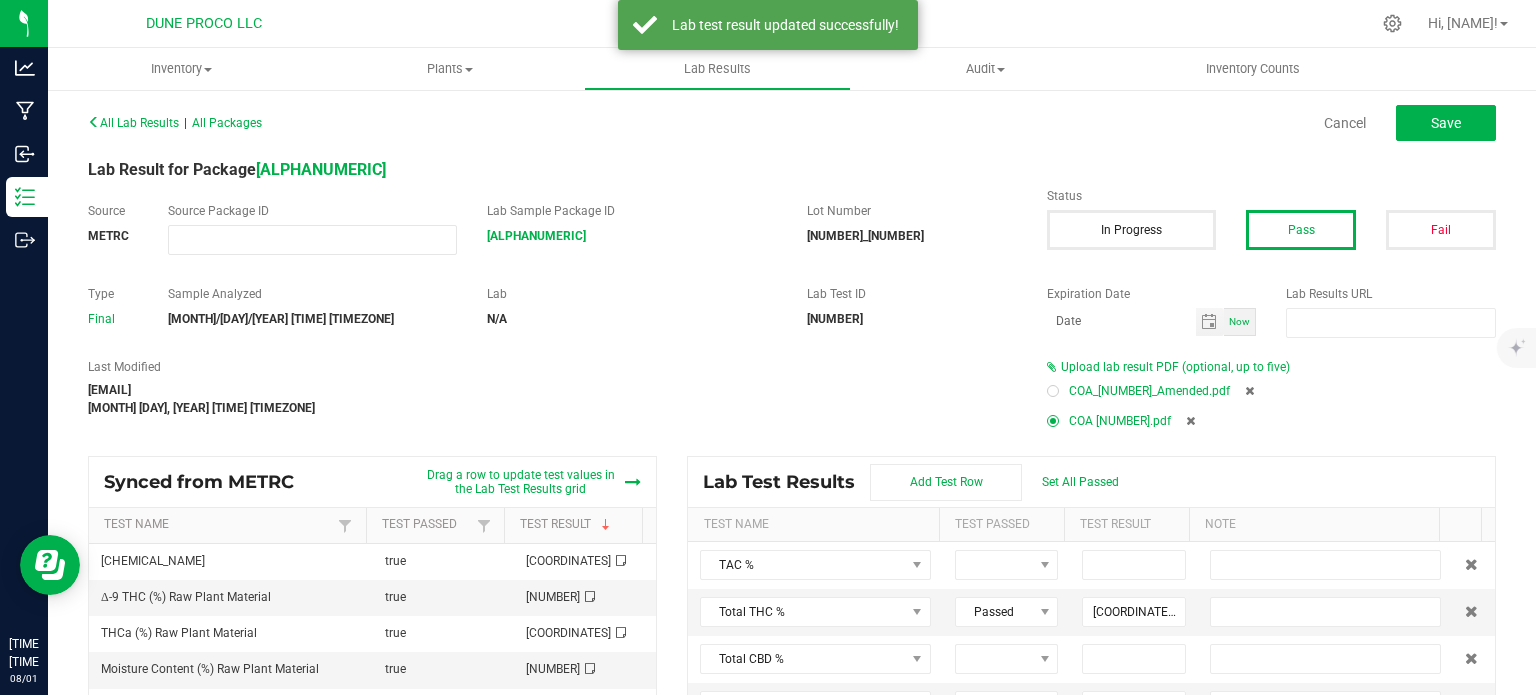 click at bounding box center [1053, 391] 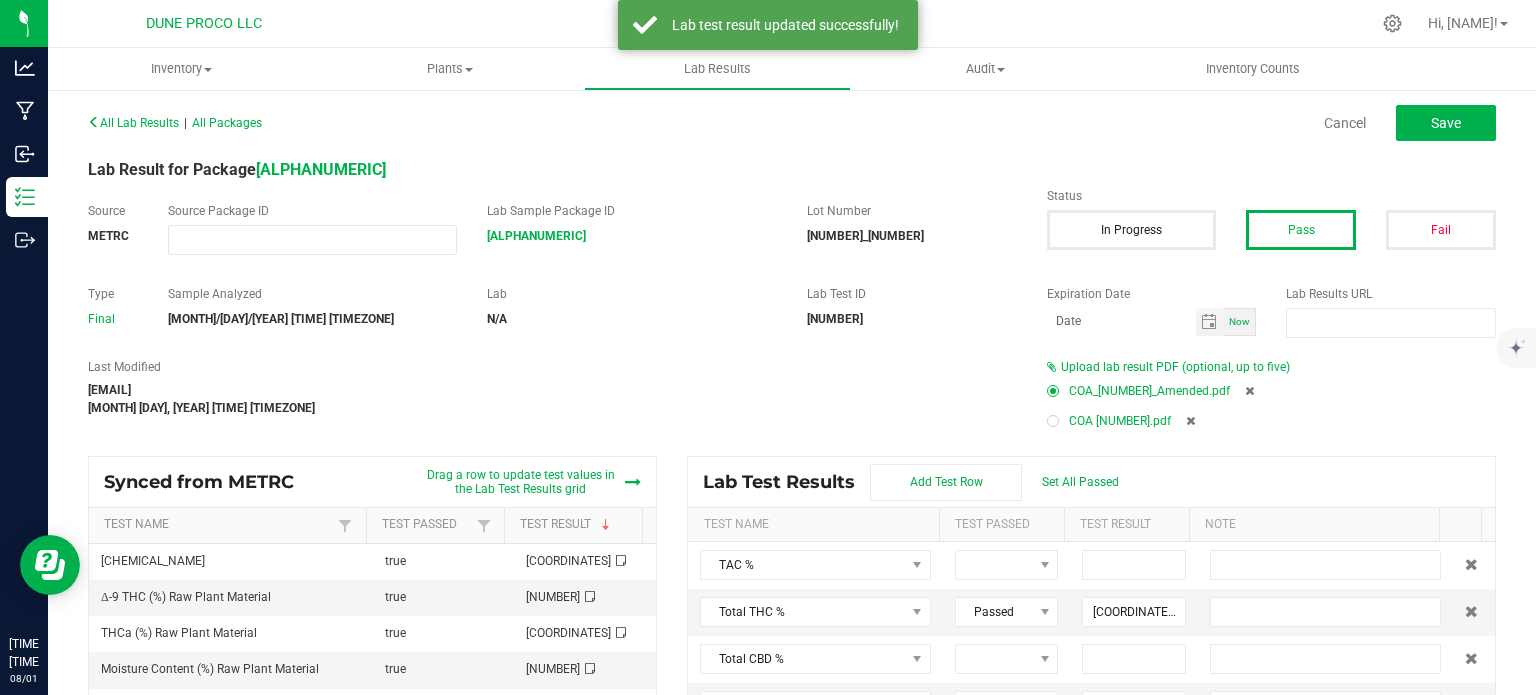 click at bounding box center (1190, 421) 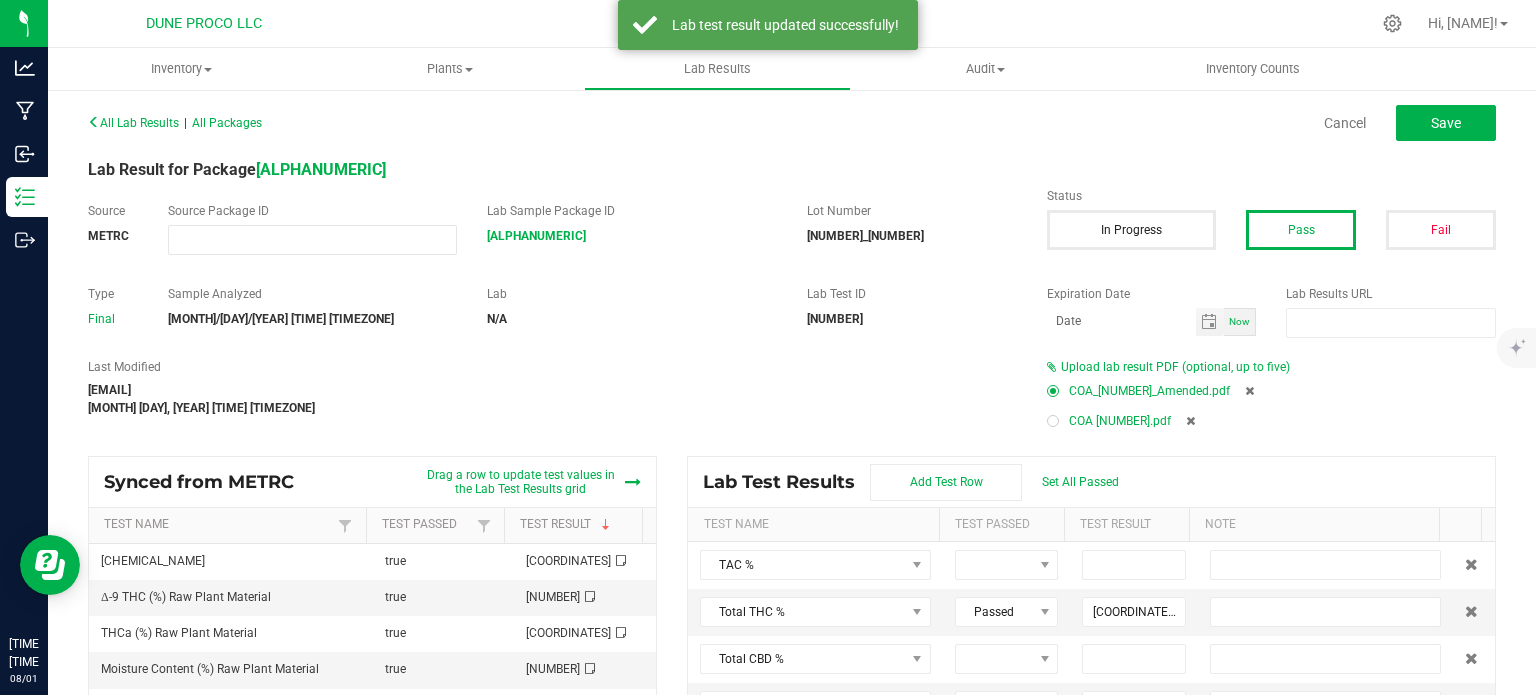 type on "[COORDINATES]" 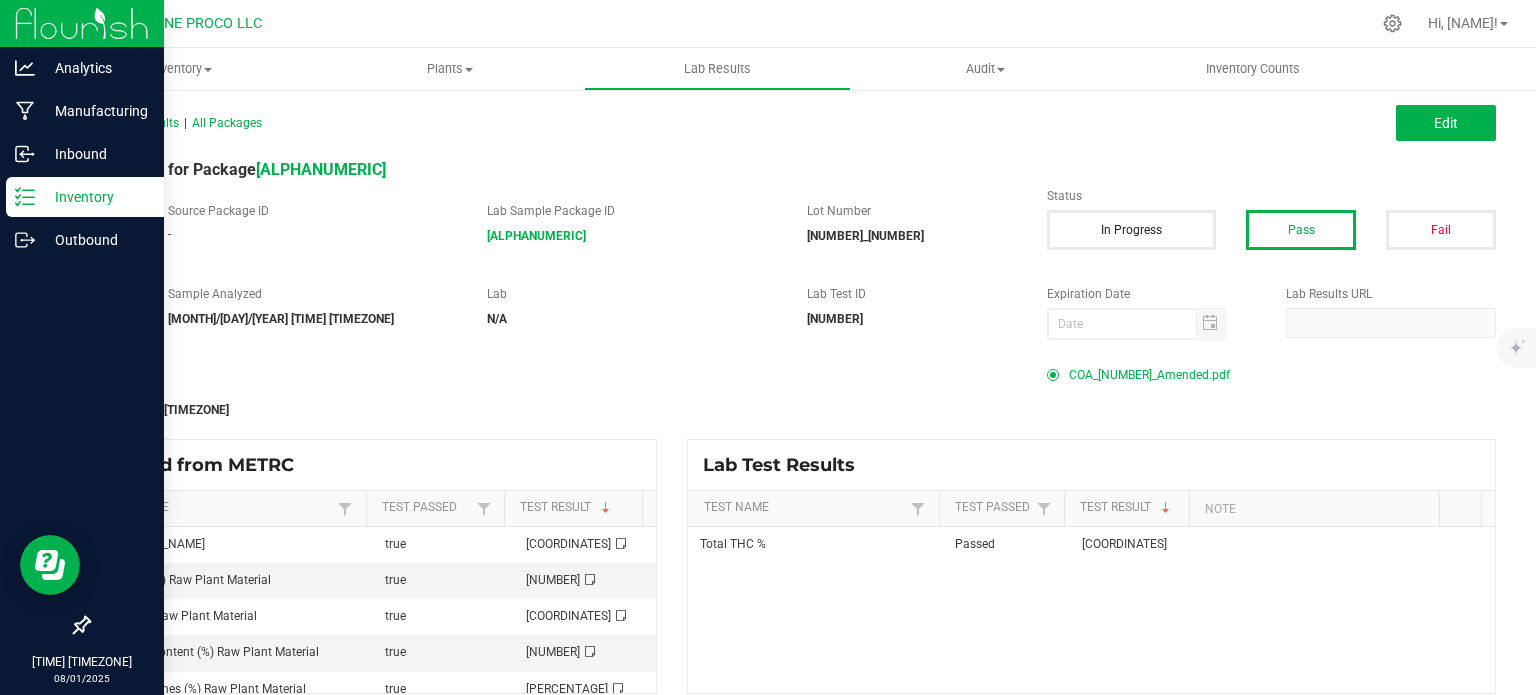 click 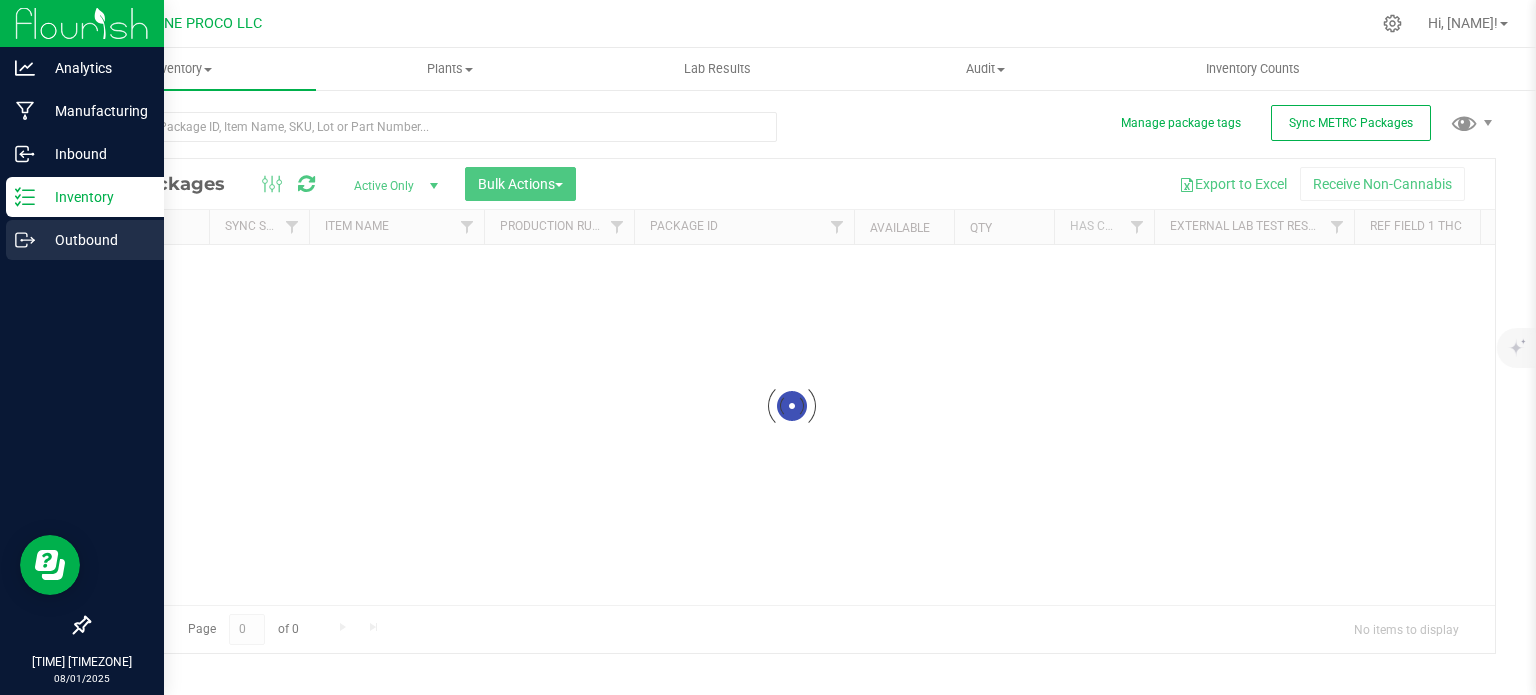click on "Outbound" at bounding box center [95, 240] 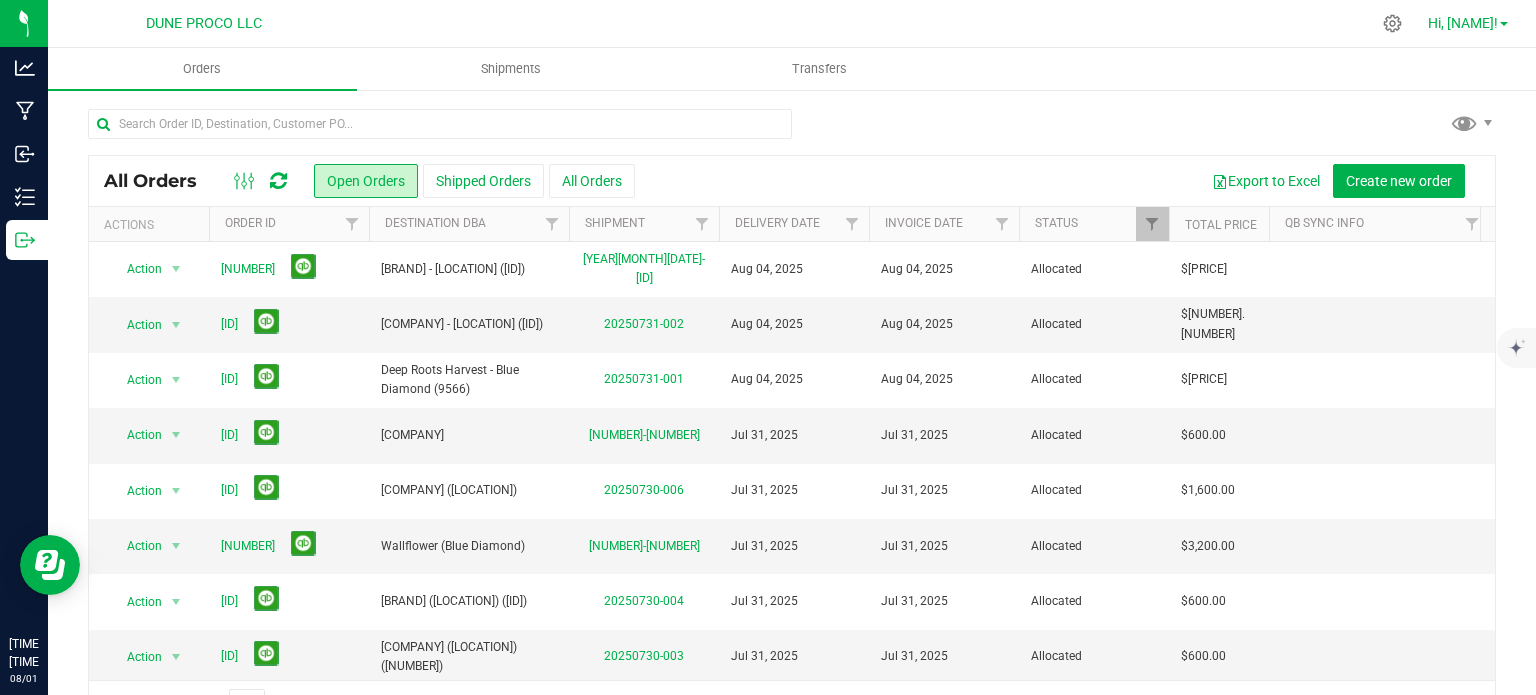 click on "Hi, [NAME]!" at bounding box center [1468, 23] 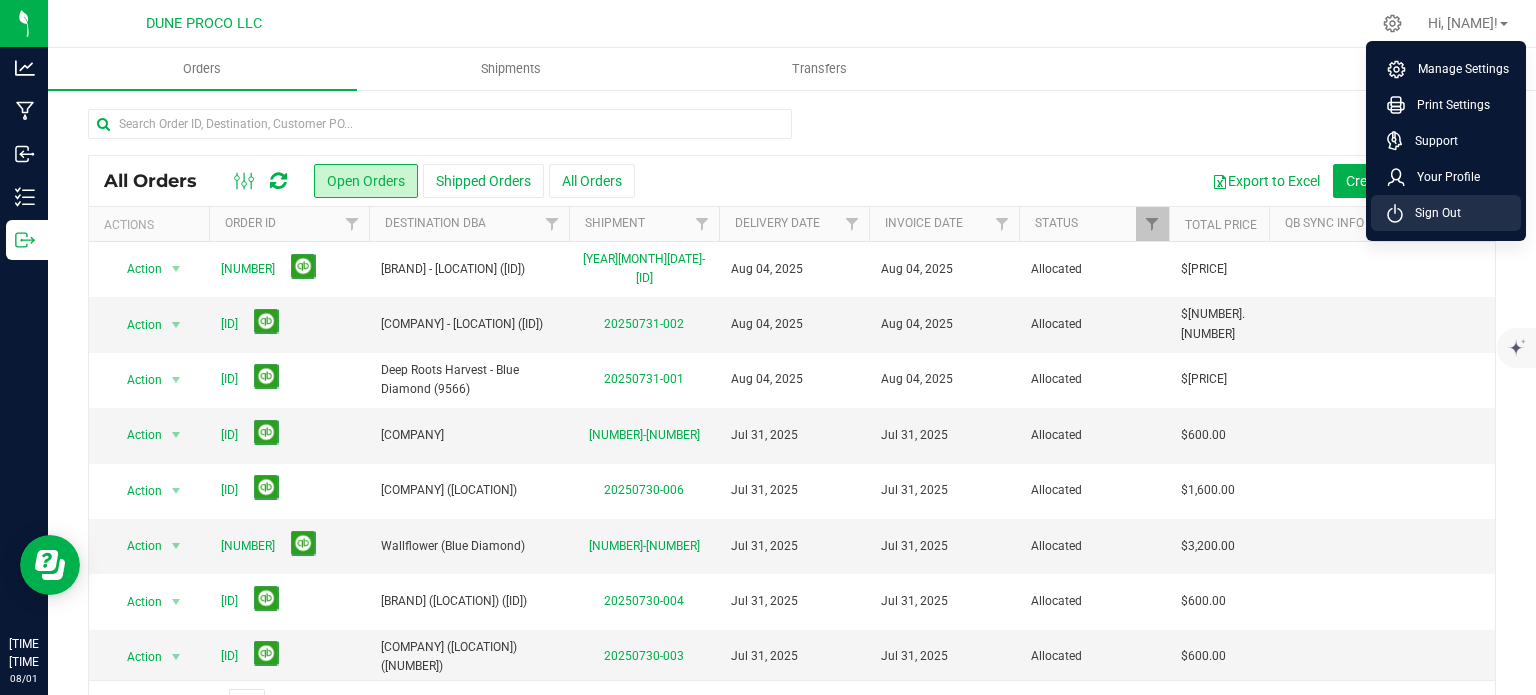 click 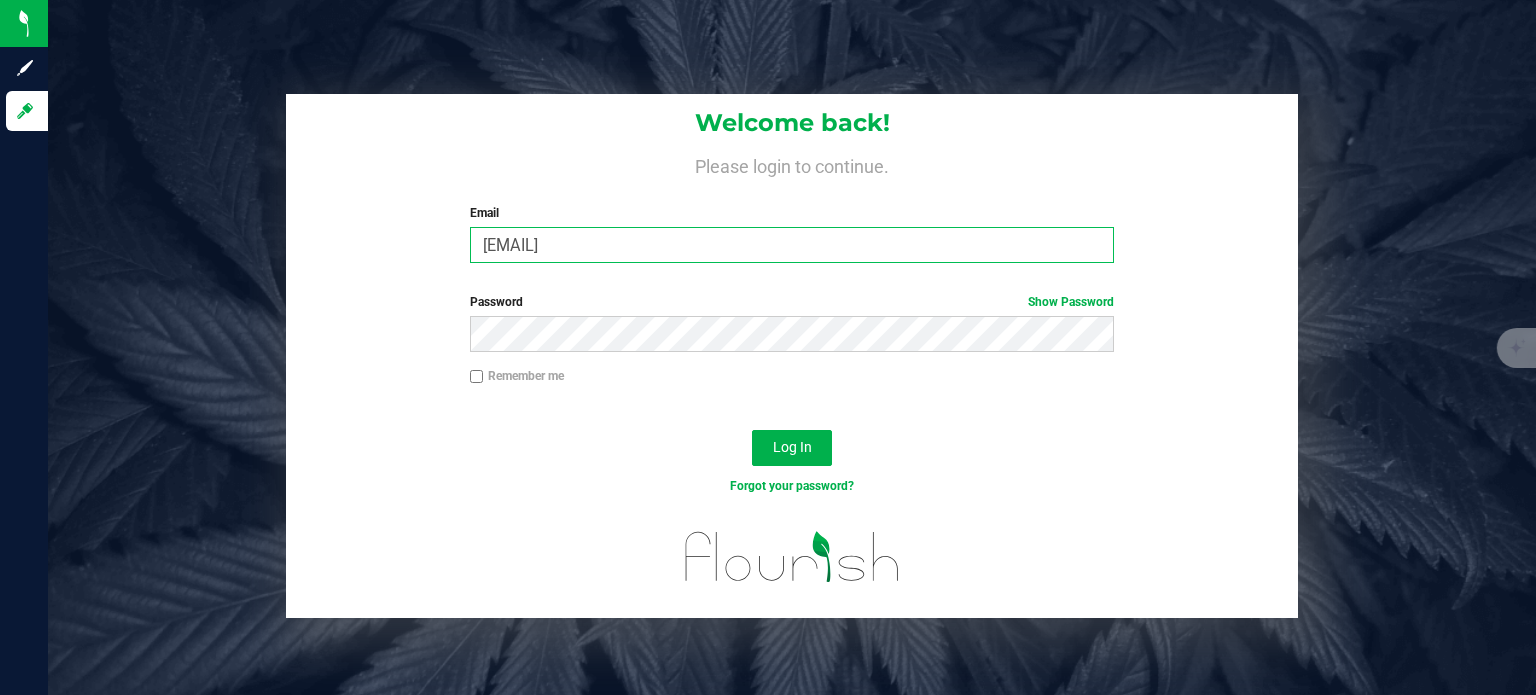 click on "[EMAIL]" at bounding box center (792, 245) 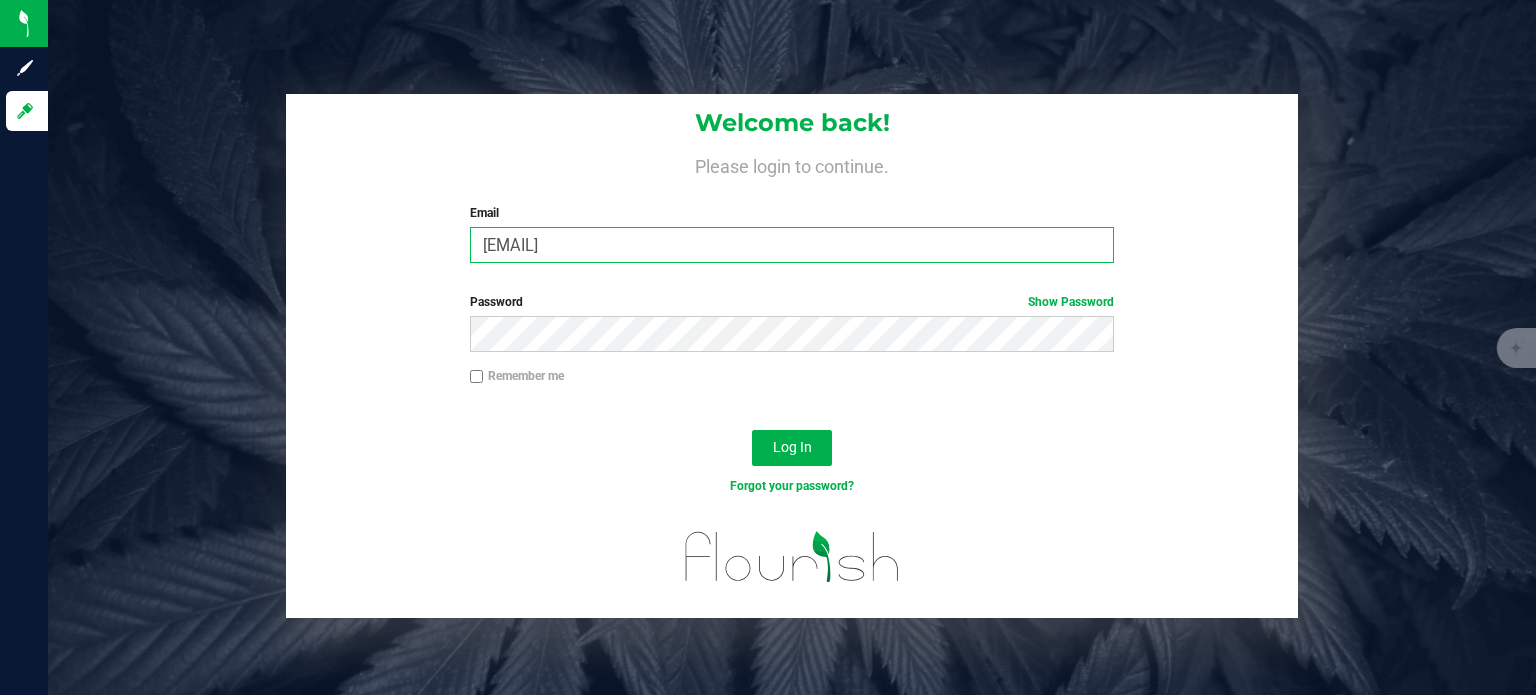 type on "[EMAIL]" 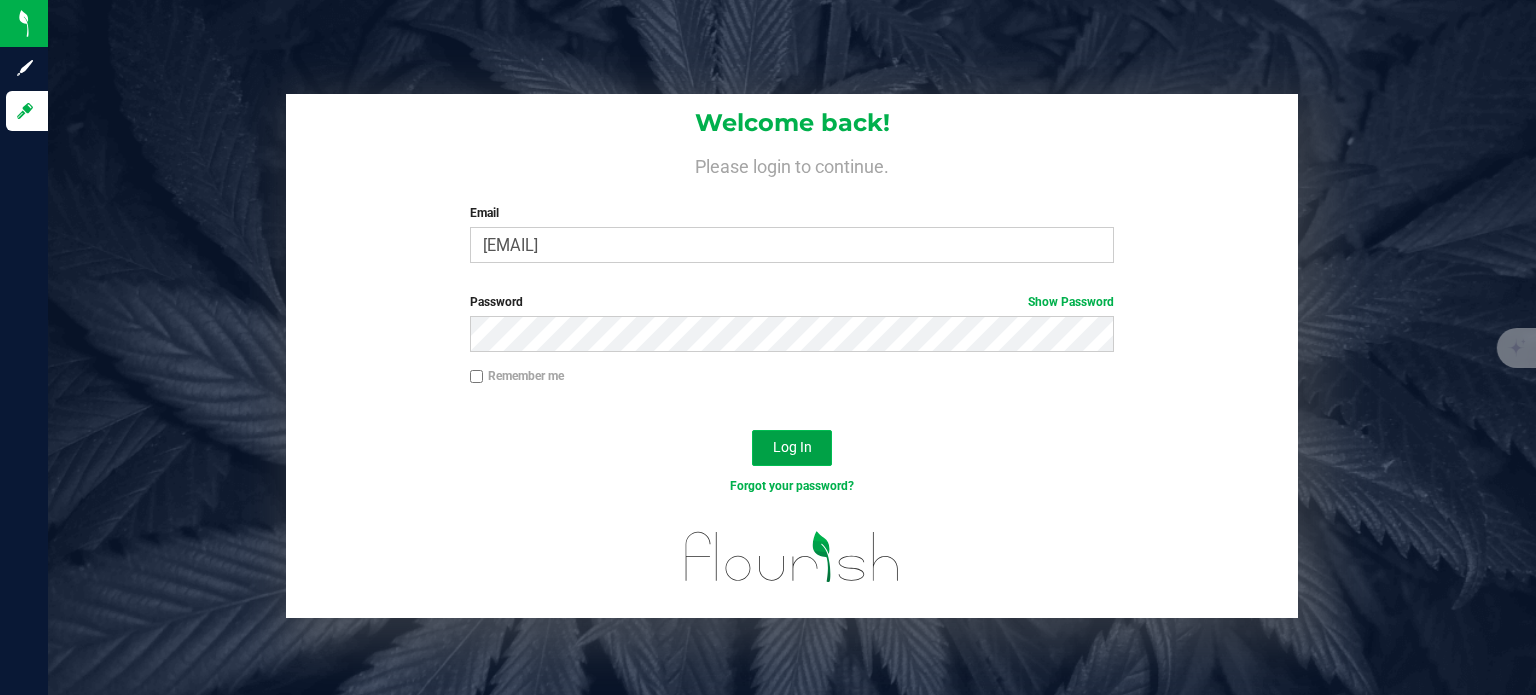 click on "Log In" at bounding box center (792, 448) 